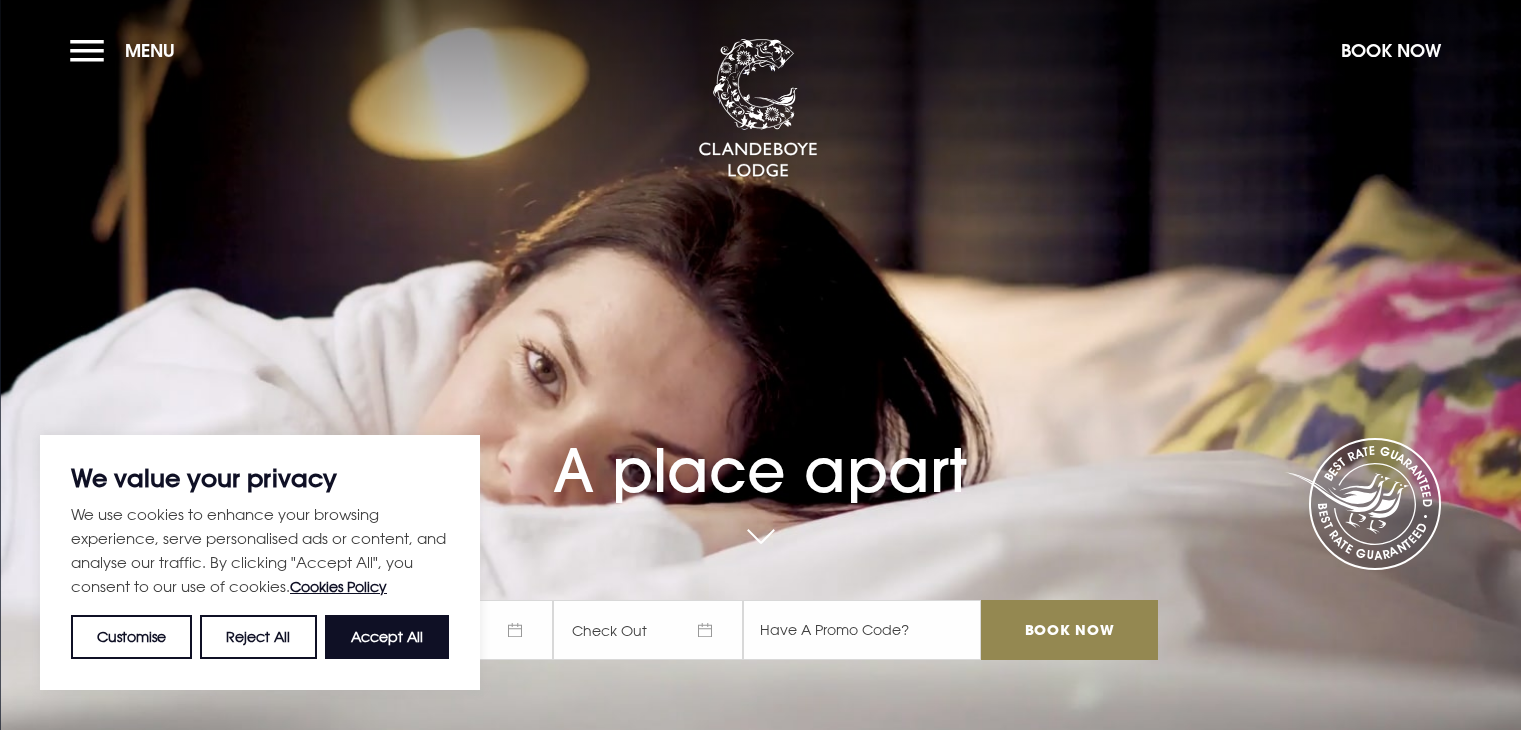 scroll, scrollTop: 0, scrollLeft: 0, axis: both 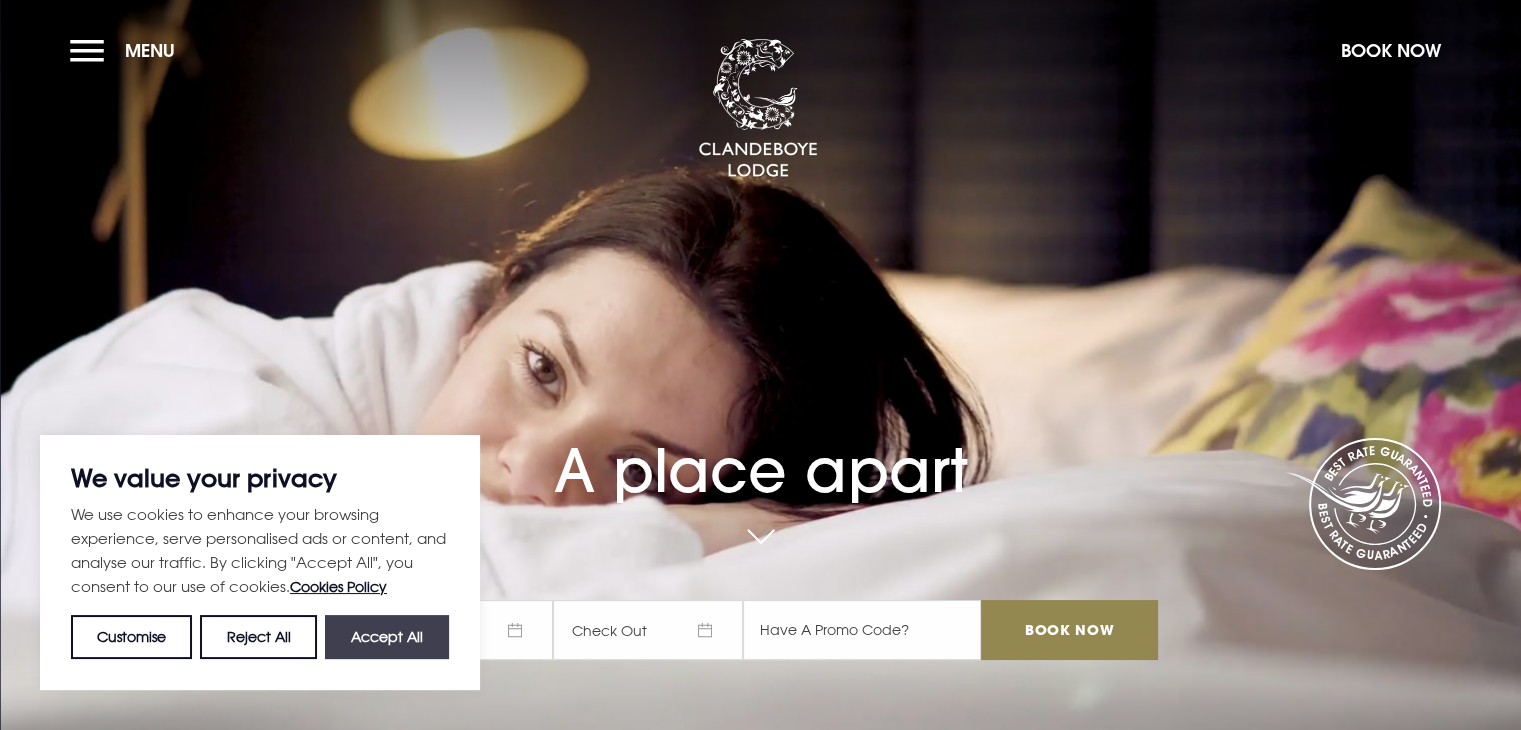 click on "Accept All" at bounding box center [387, 637] 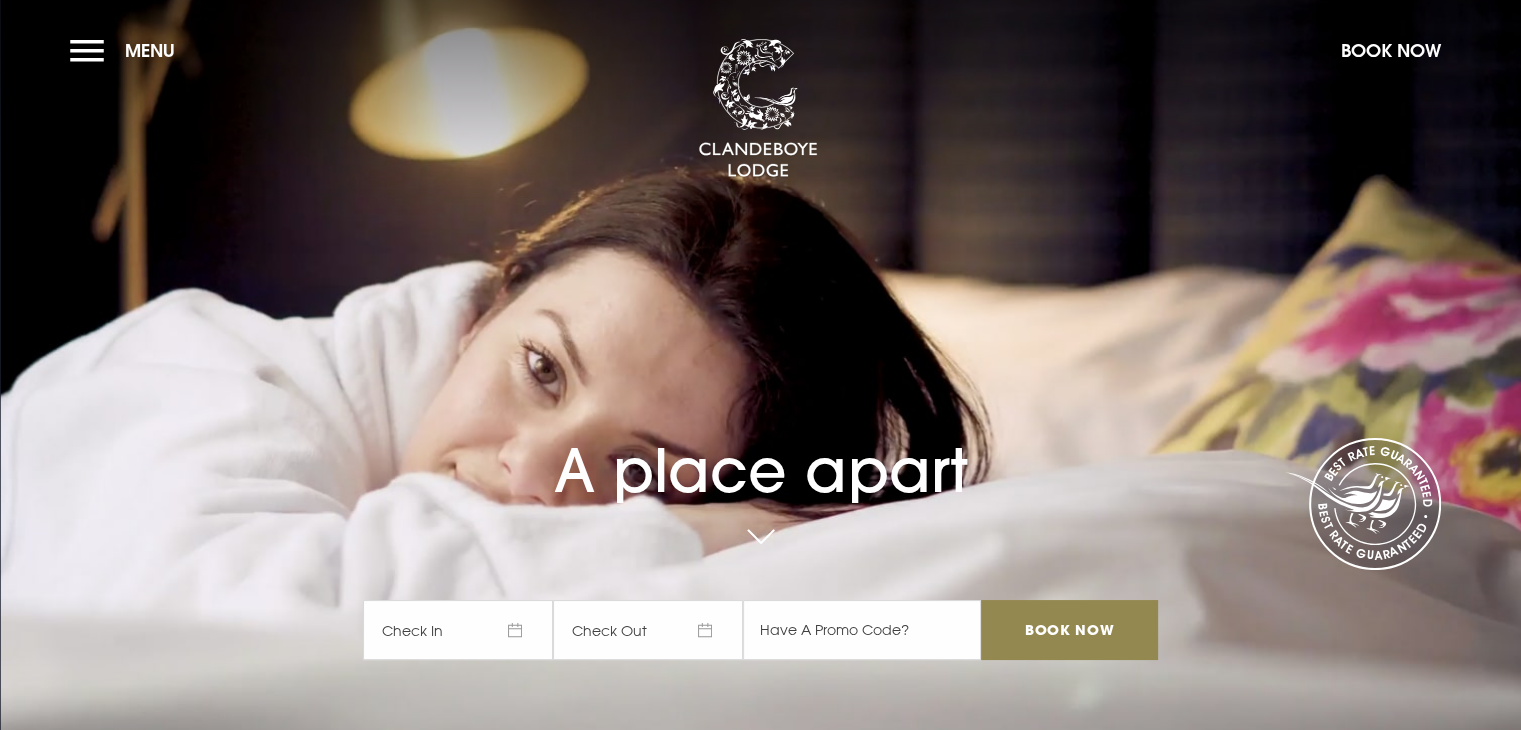 checkbox on "true" 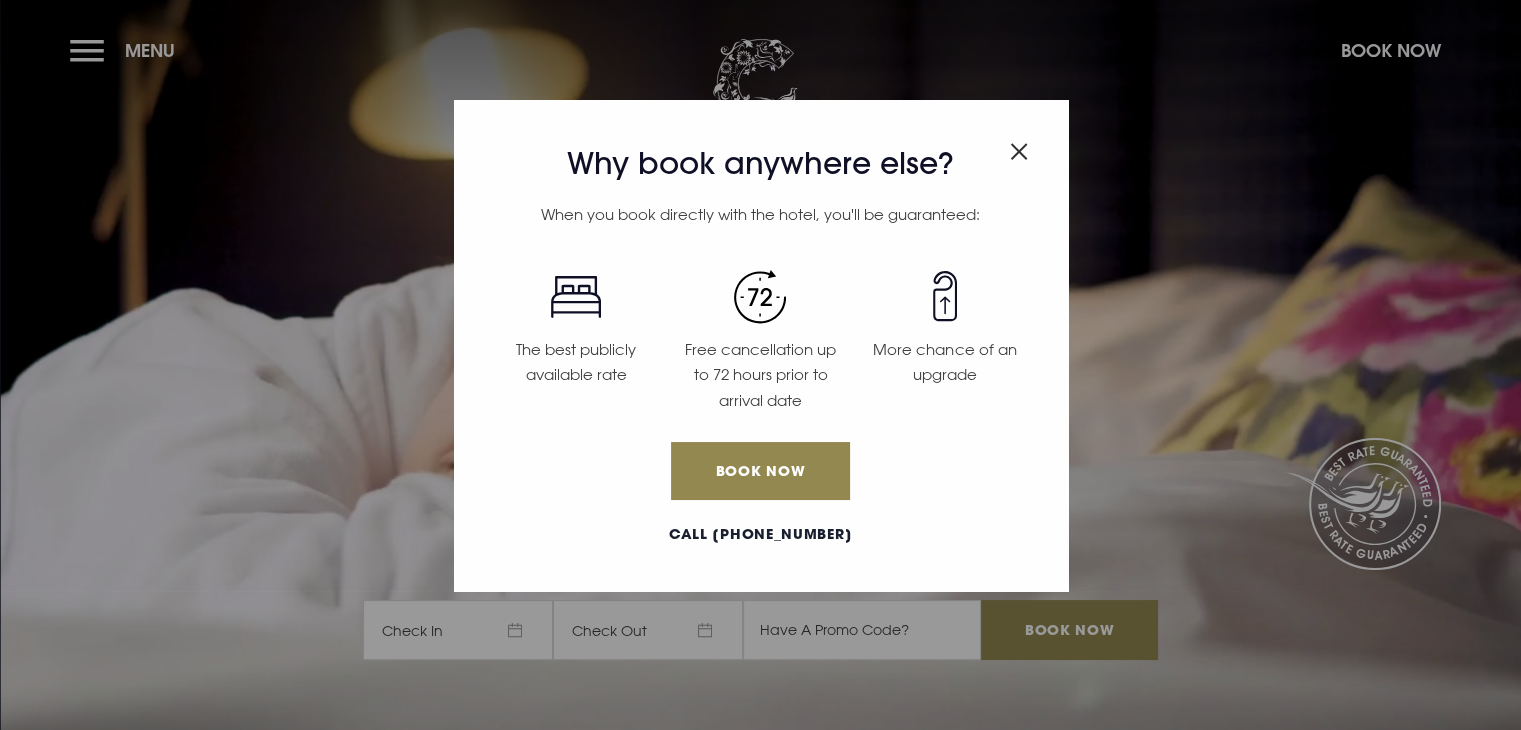 click at bounding box center [1019, 151] 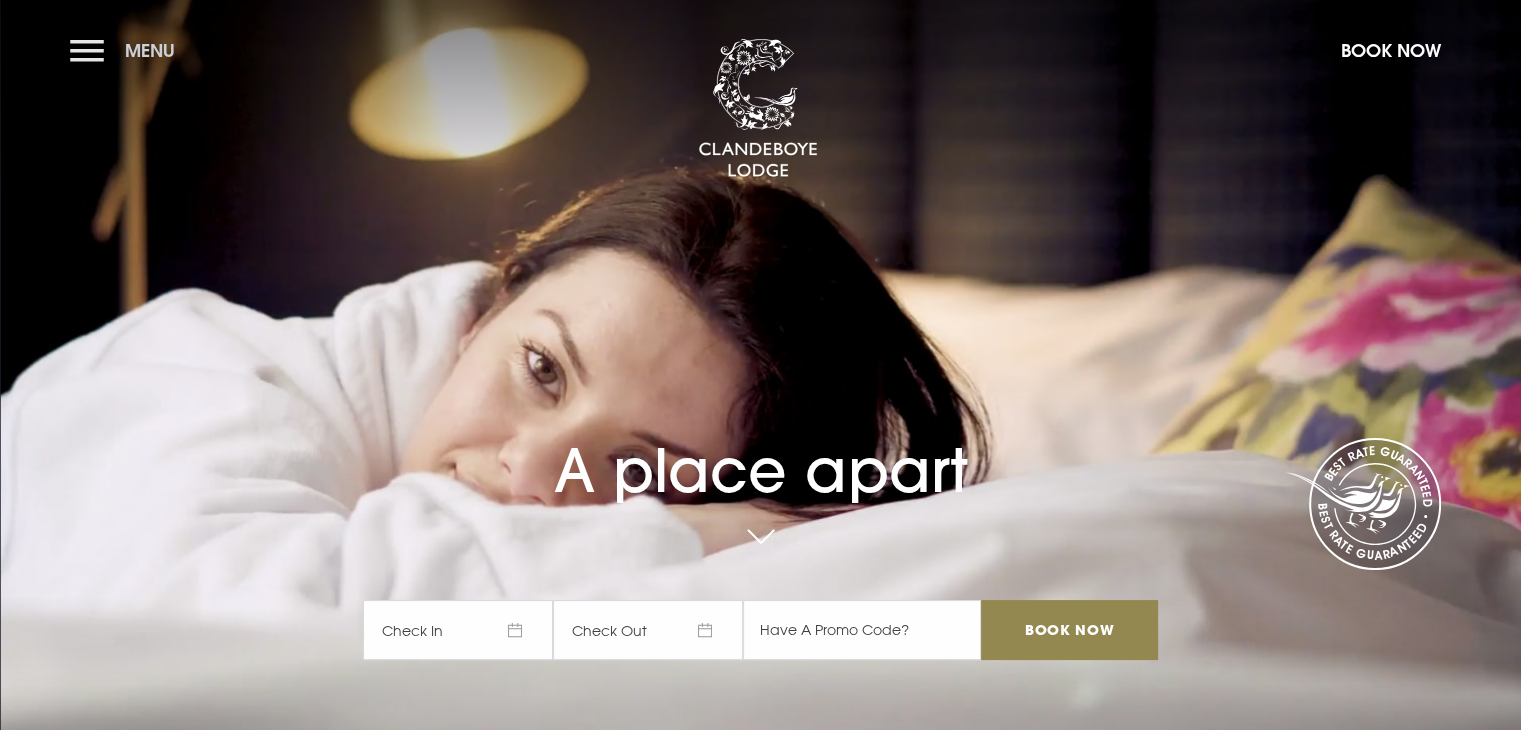 click on "Menu" at bounding box center [127, 50] 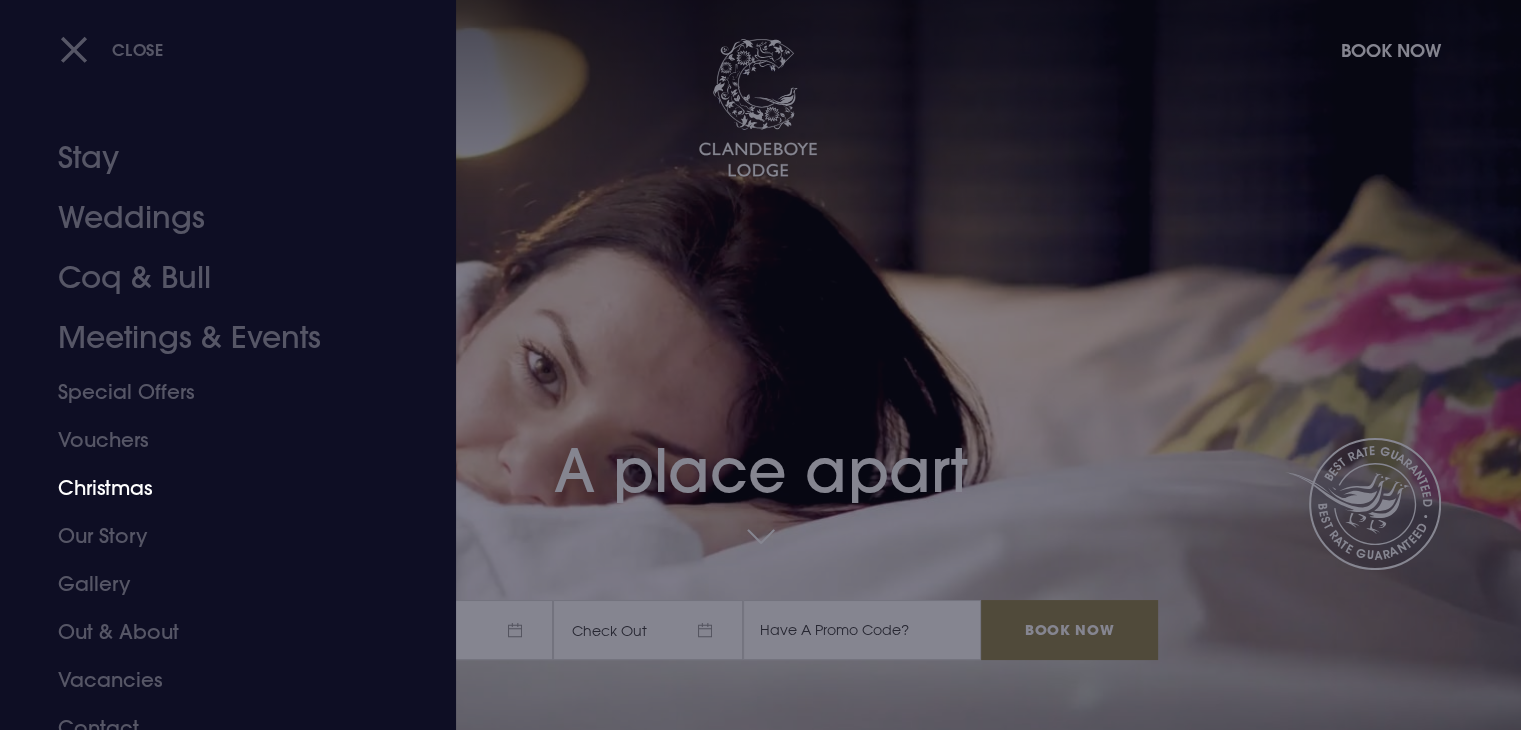 click on "Christmas" at bounding box center [216, 488] 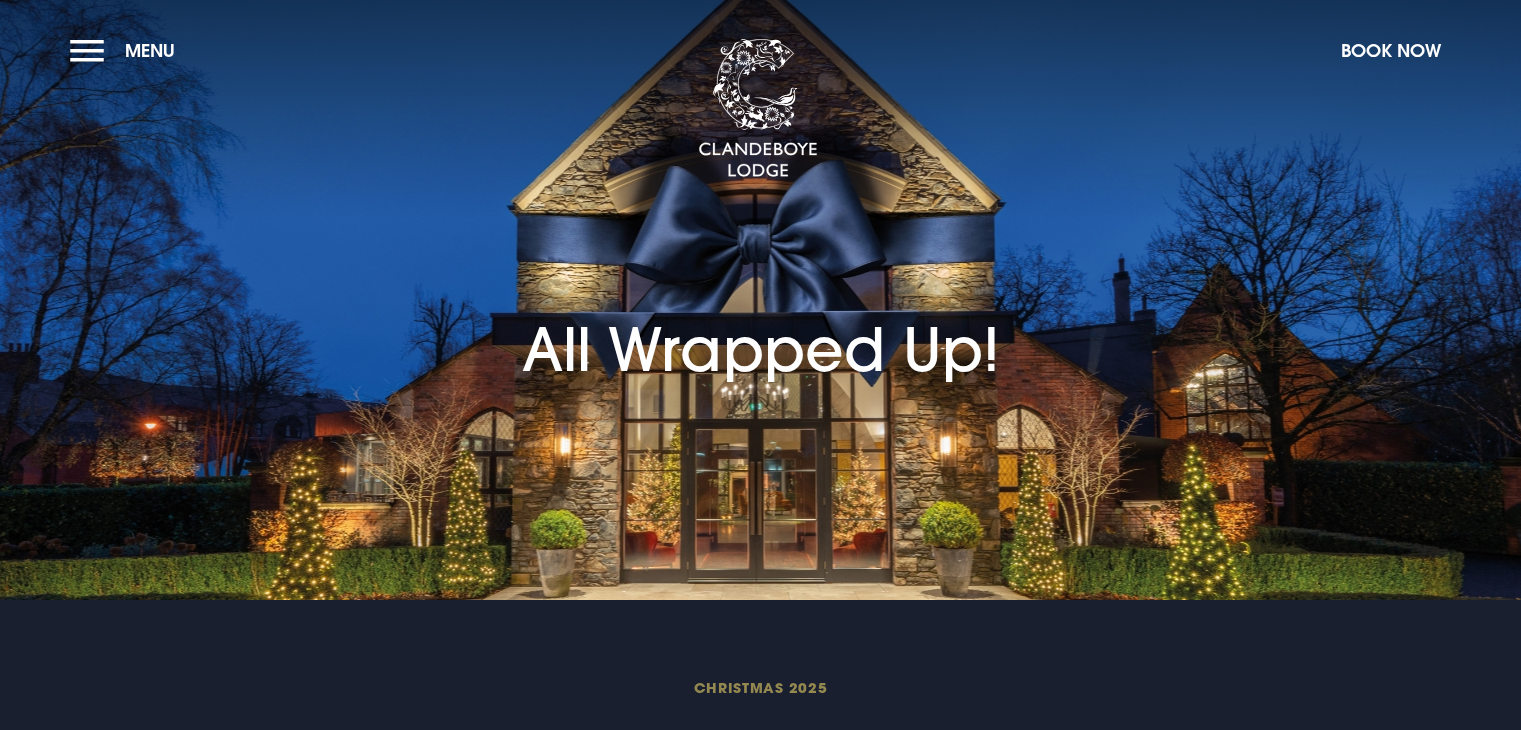 scroll, scrollTop: 0, scrollLeft: 0, axis: both 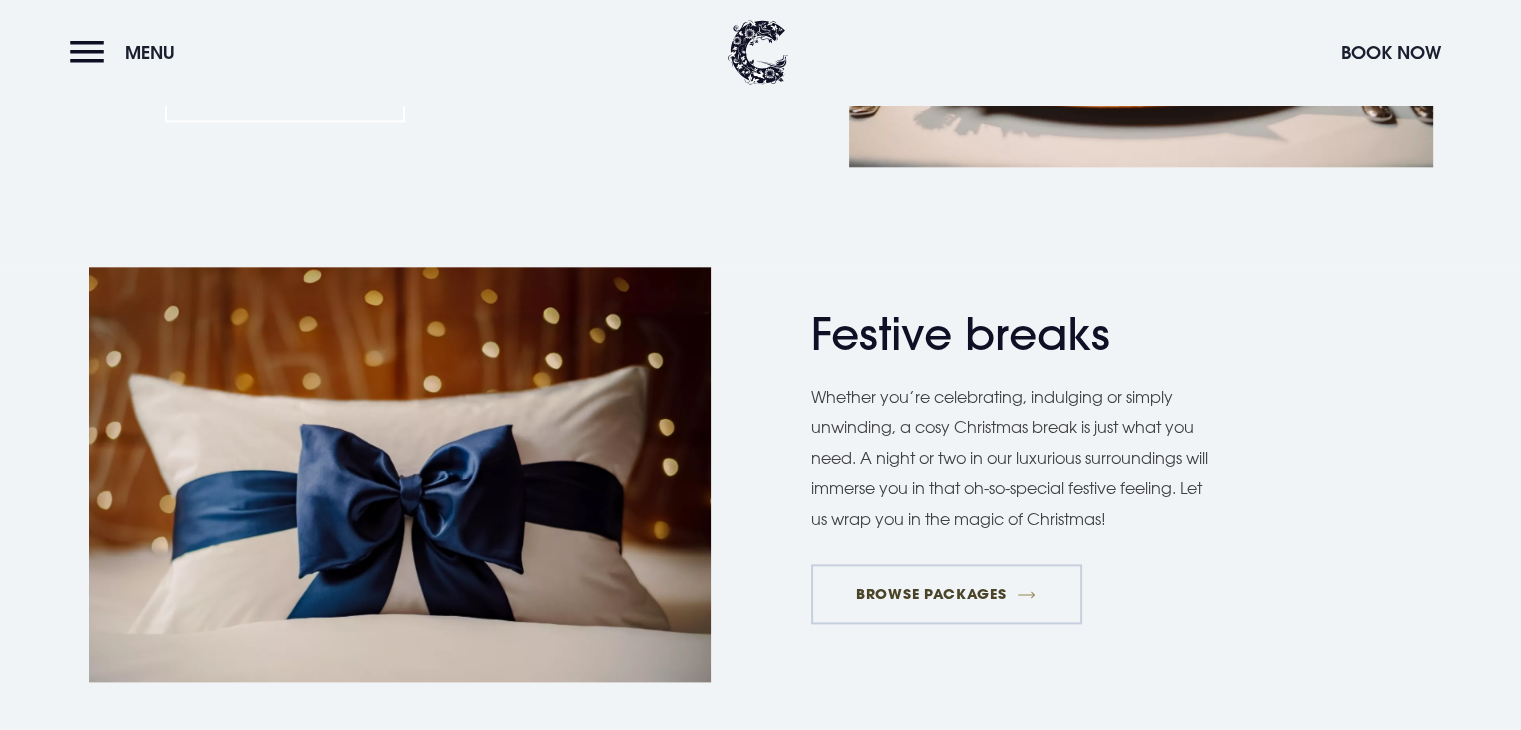 click on "BROWSE PACKAGES" at bounding box center [946, 594] 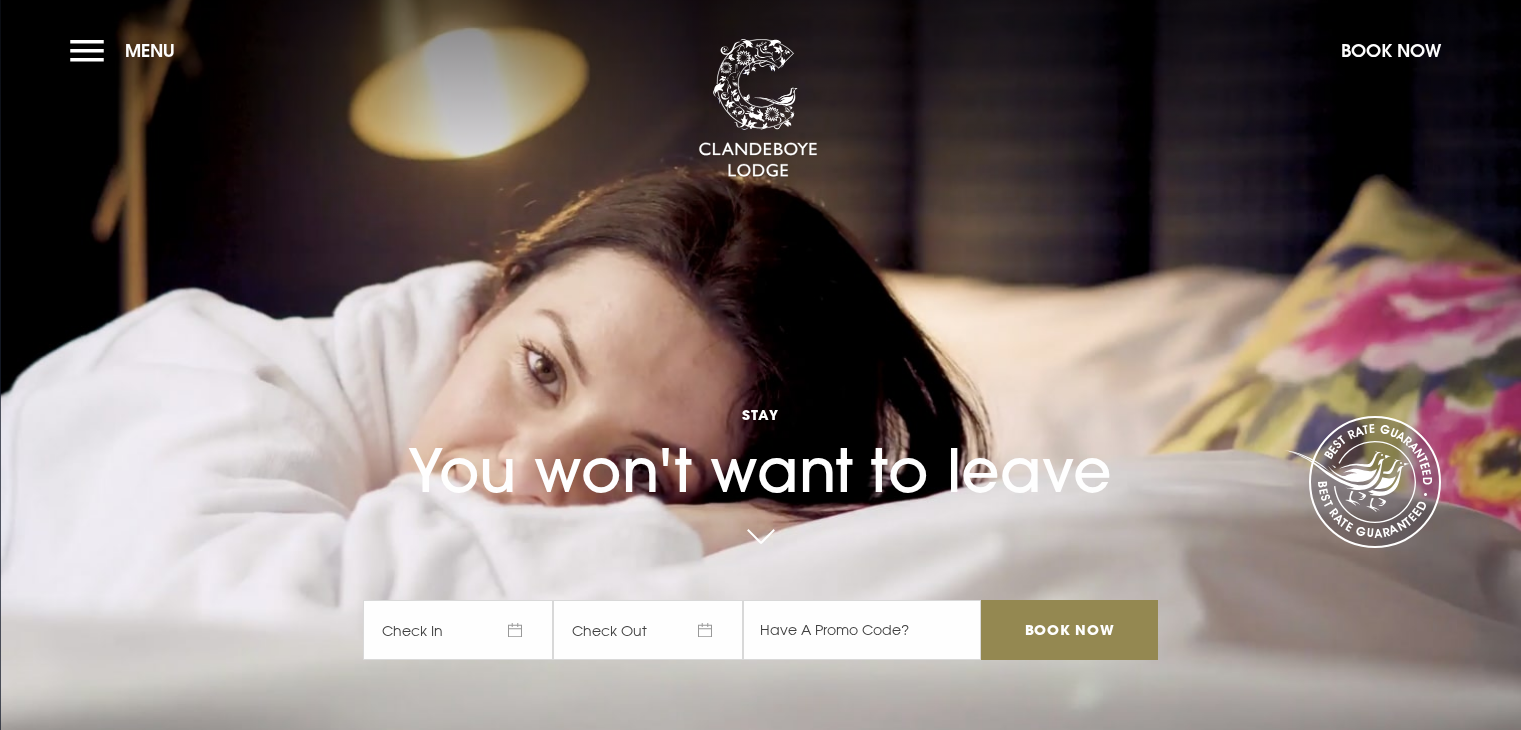 scroll, scrollTop: 0, scrollLeft: 0, axis: both 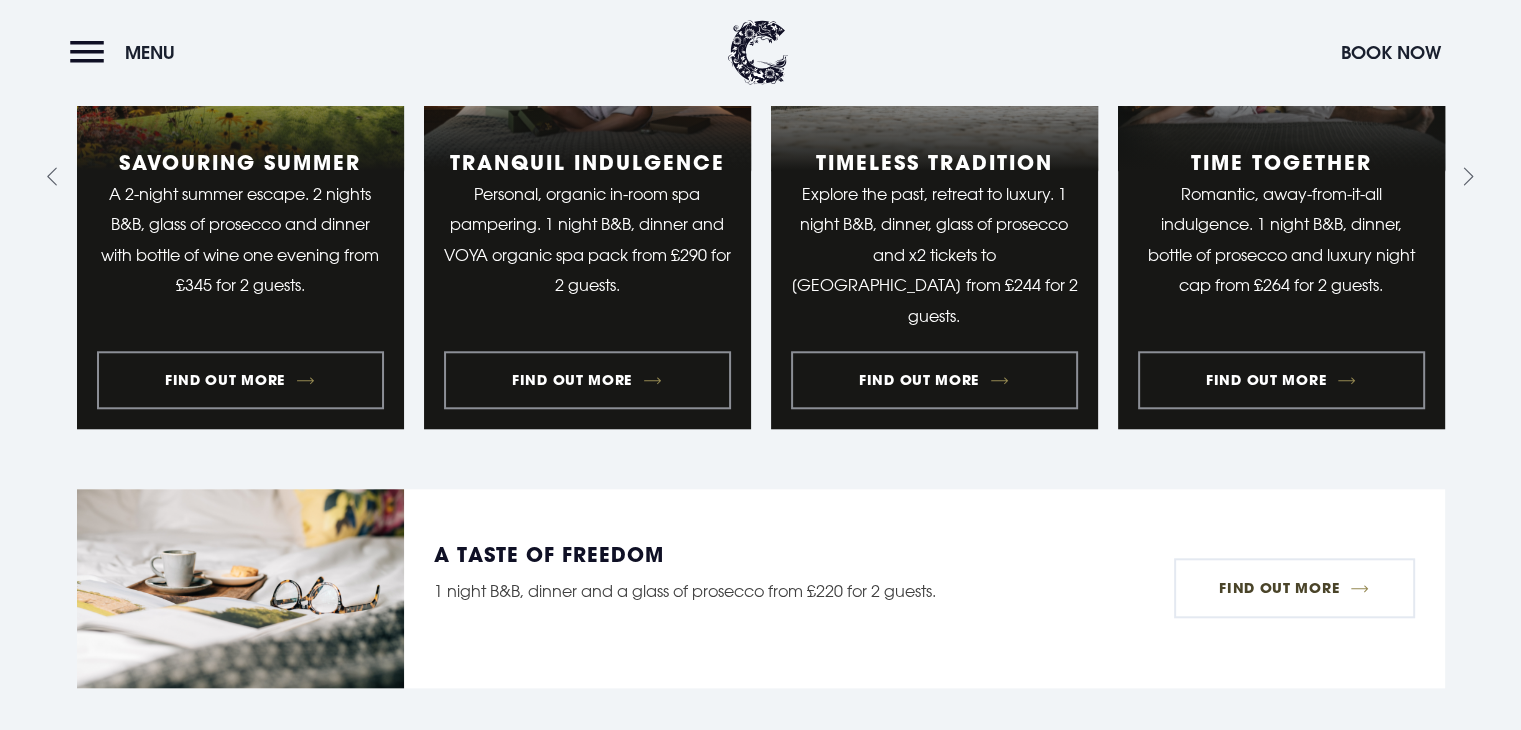 click on "Find Out More" at bounding box center (1294, 588) 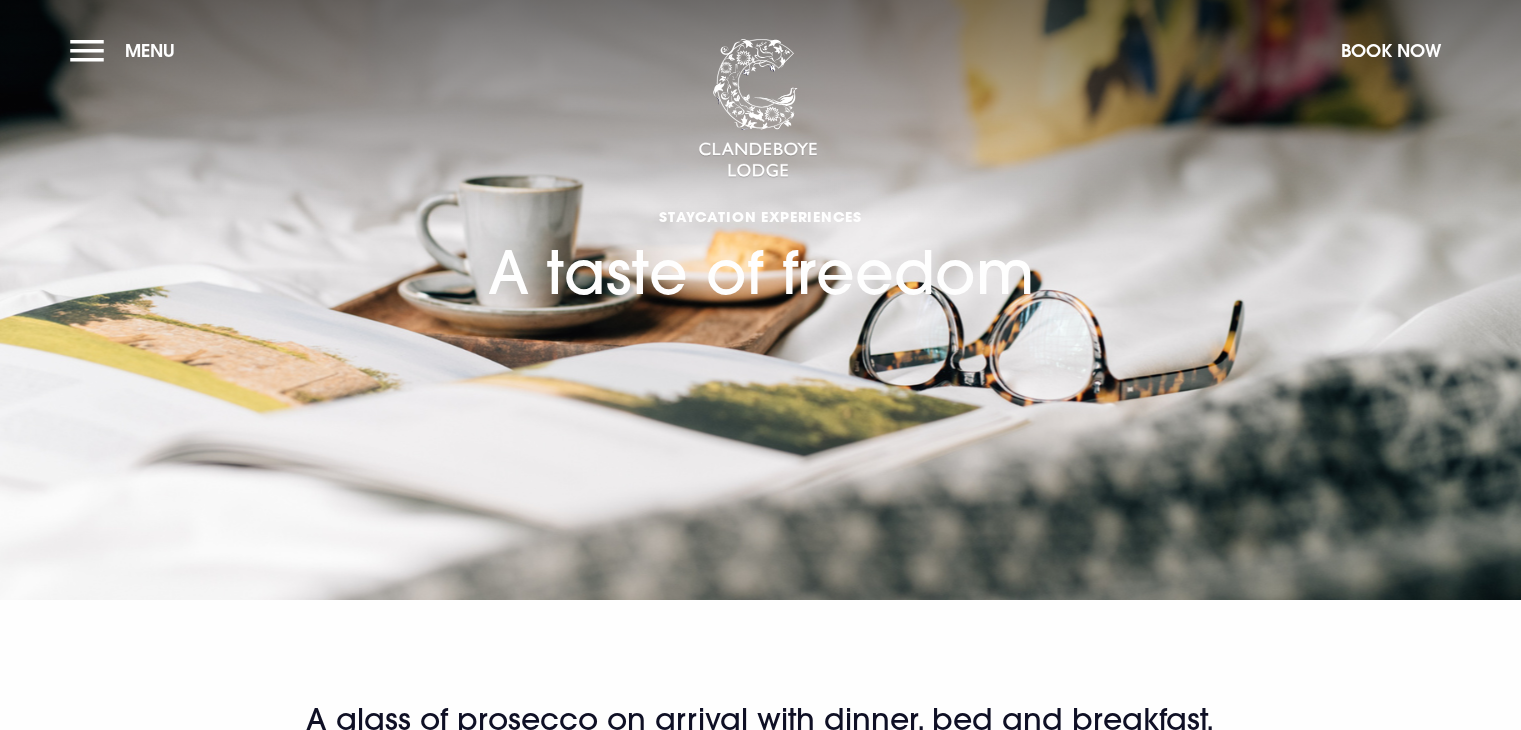 scroll, scrollTop: 0, scrollLeft: 0, axis: both 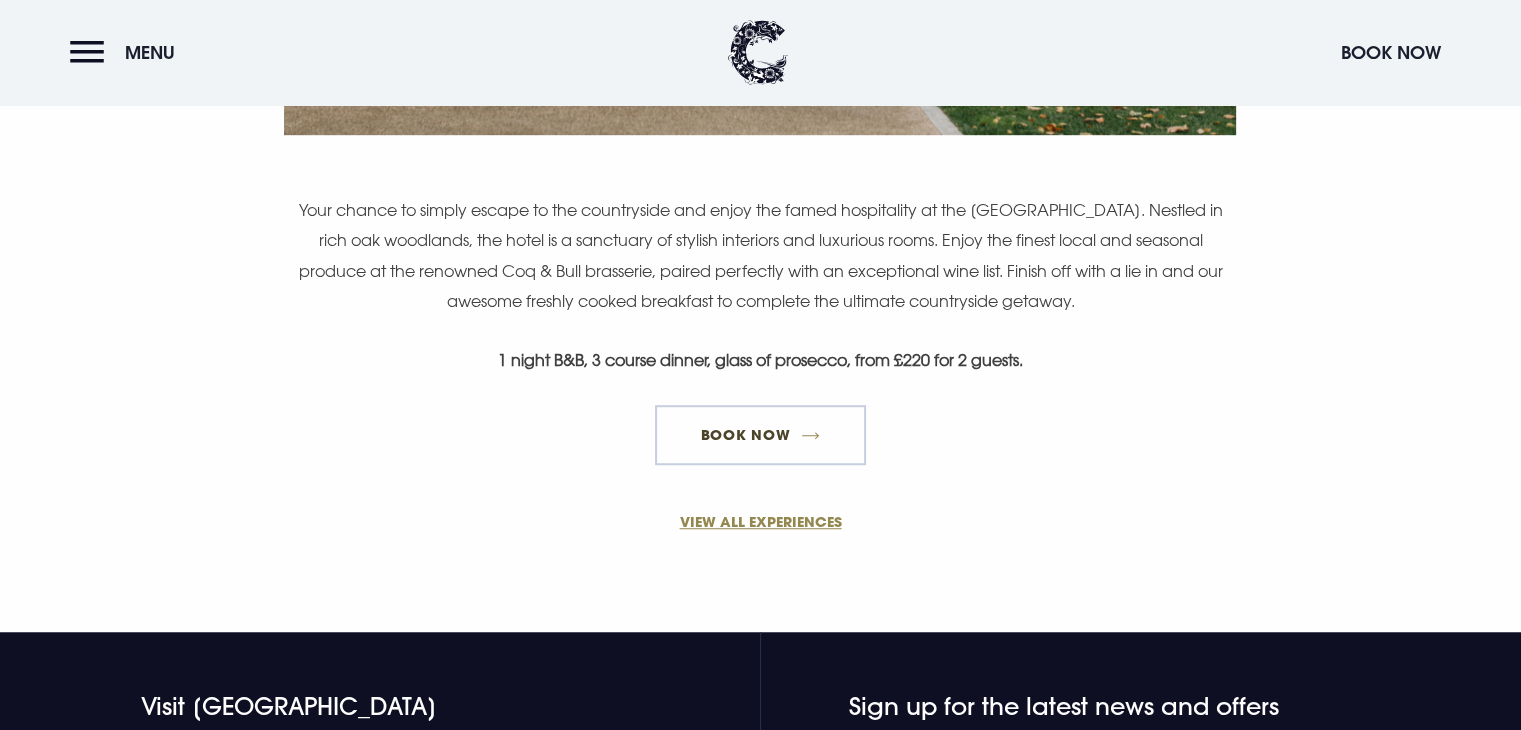 click on "Book Now" at bounding box center (760, 435) 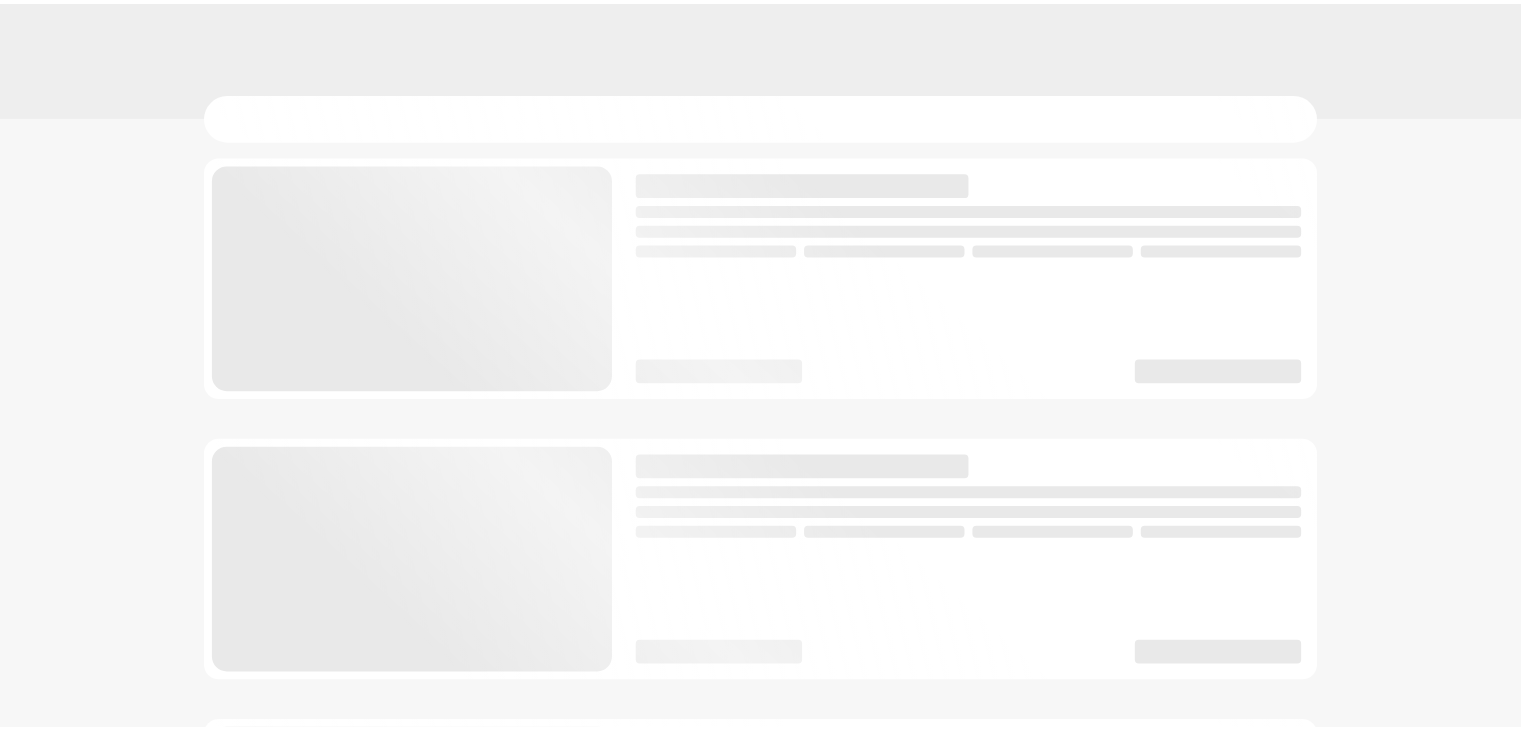 scroll, scrollTop: 0, scrollLeft: 0, axis: both 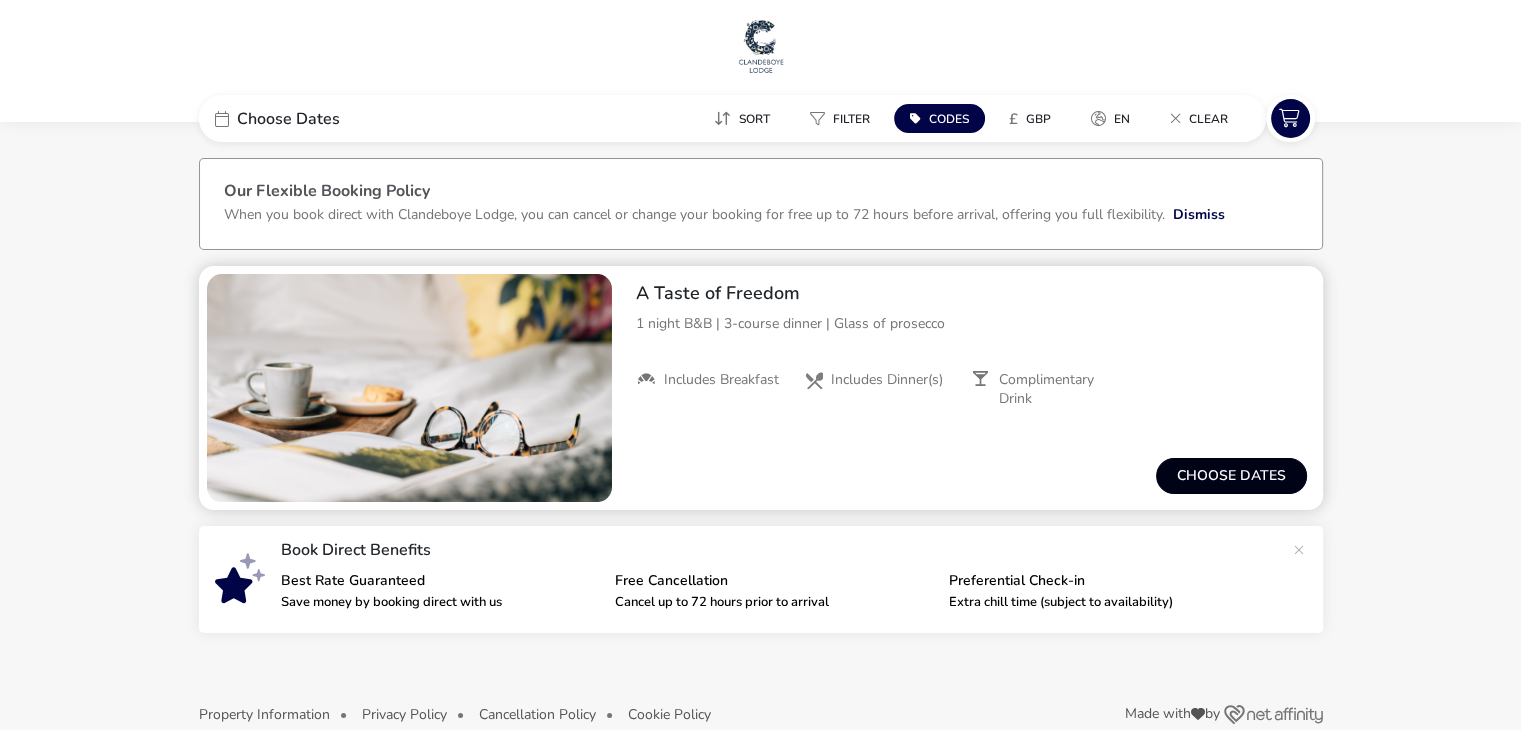 click on "Choose dates" at bounding box center (1231, 476) 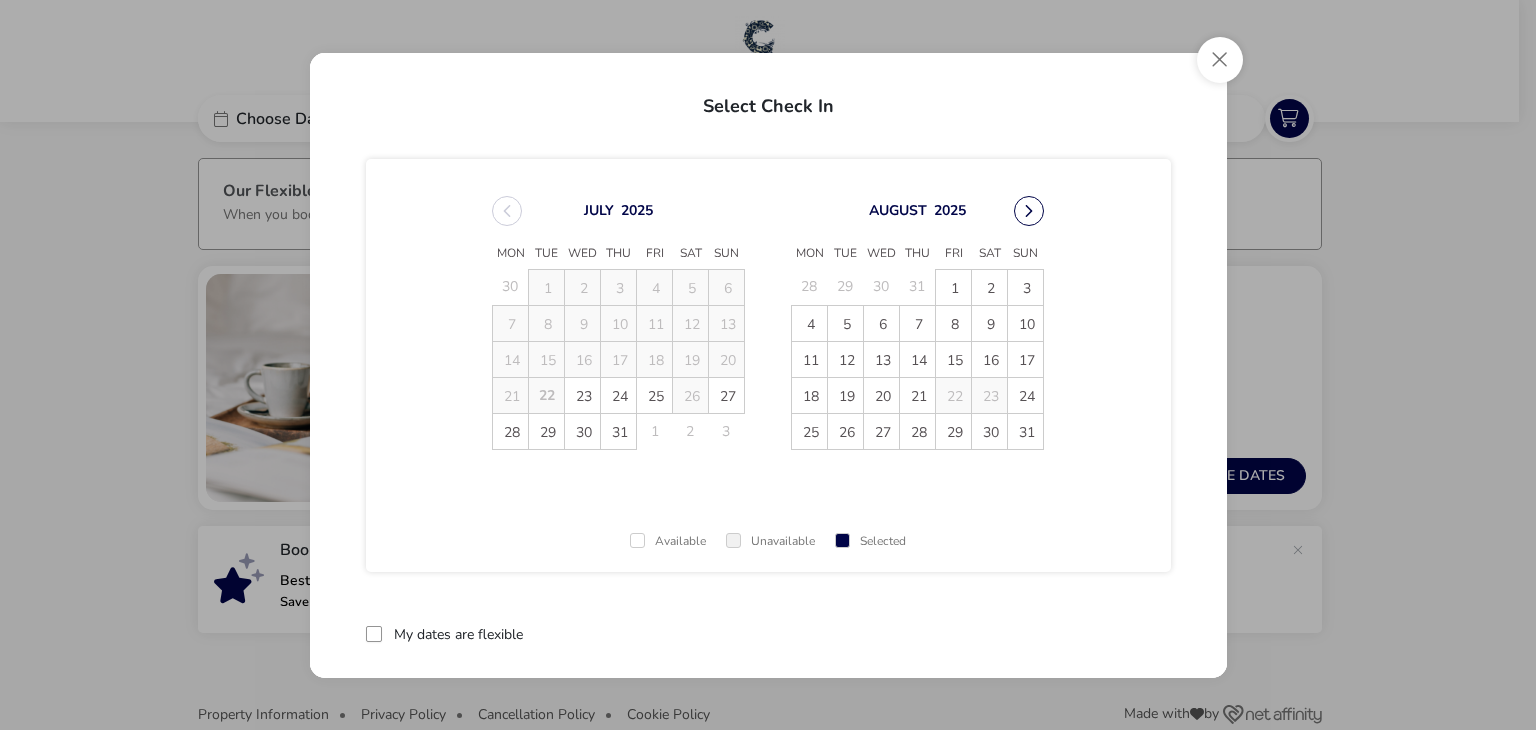 click at bounding box center [1029, 211] 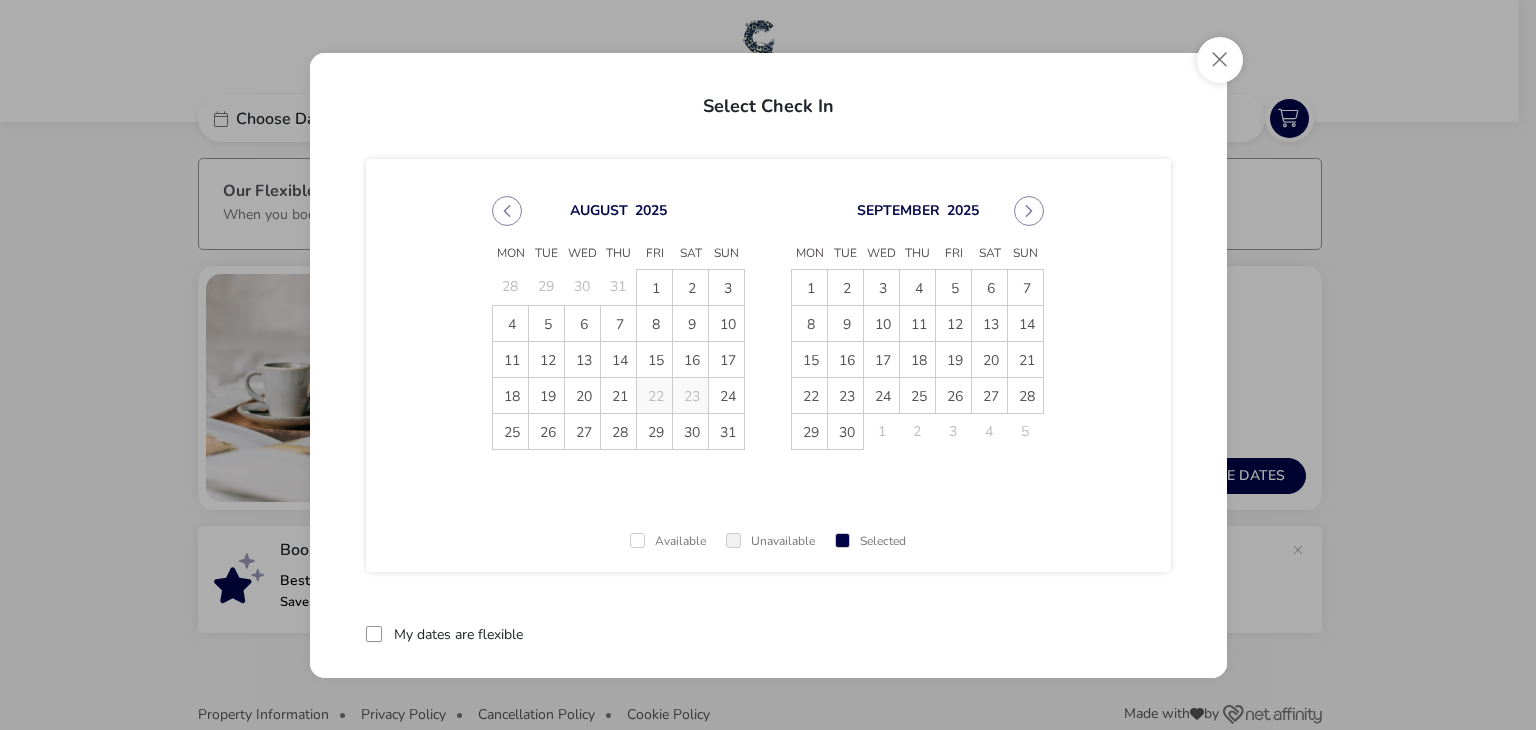click at bounding box center (1029, 211) 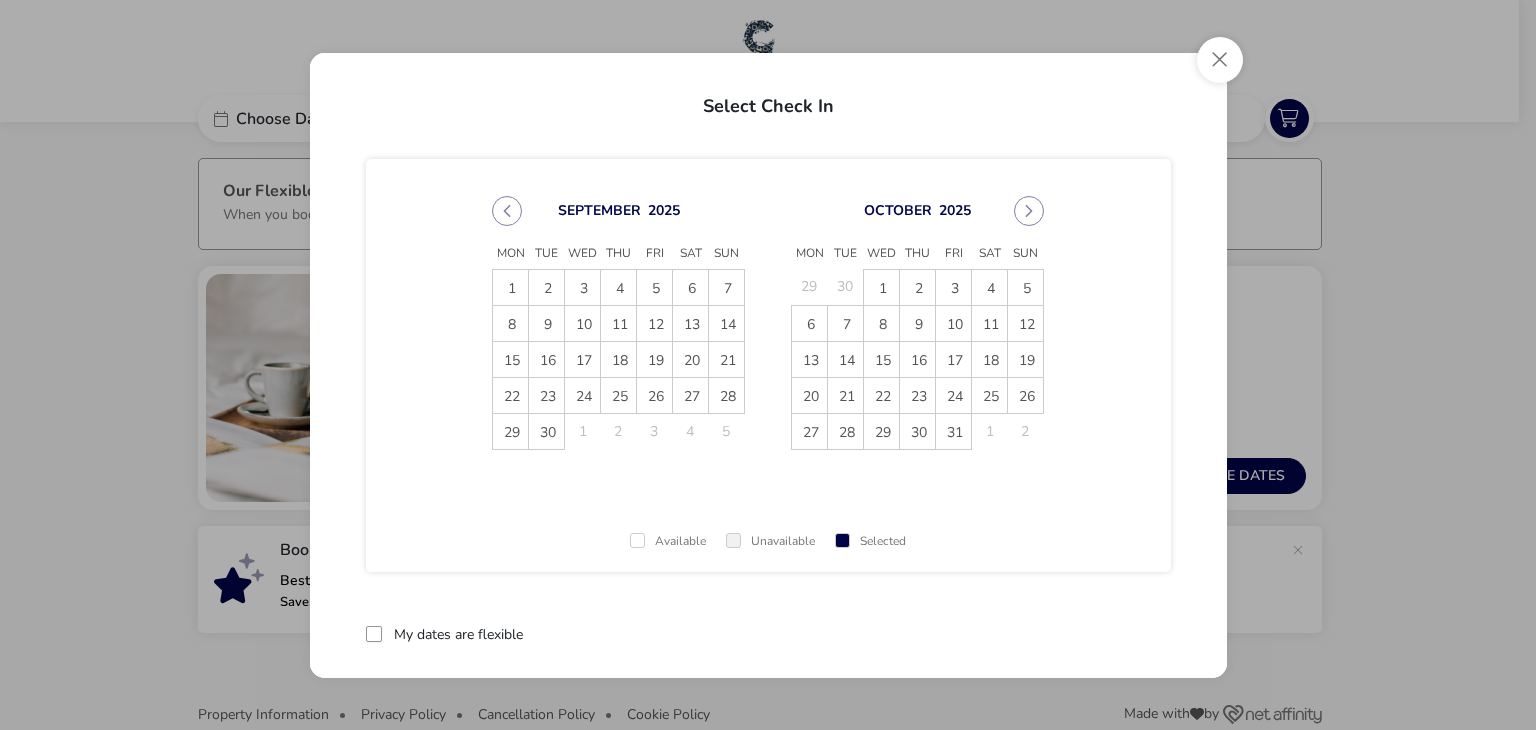 click at bounding box center [1029, 211] 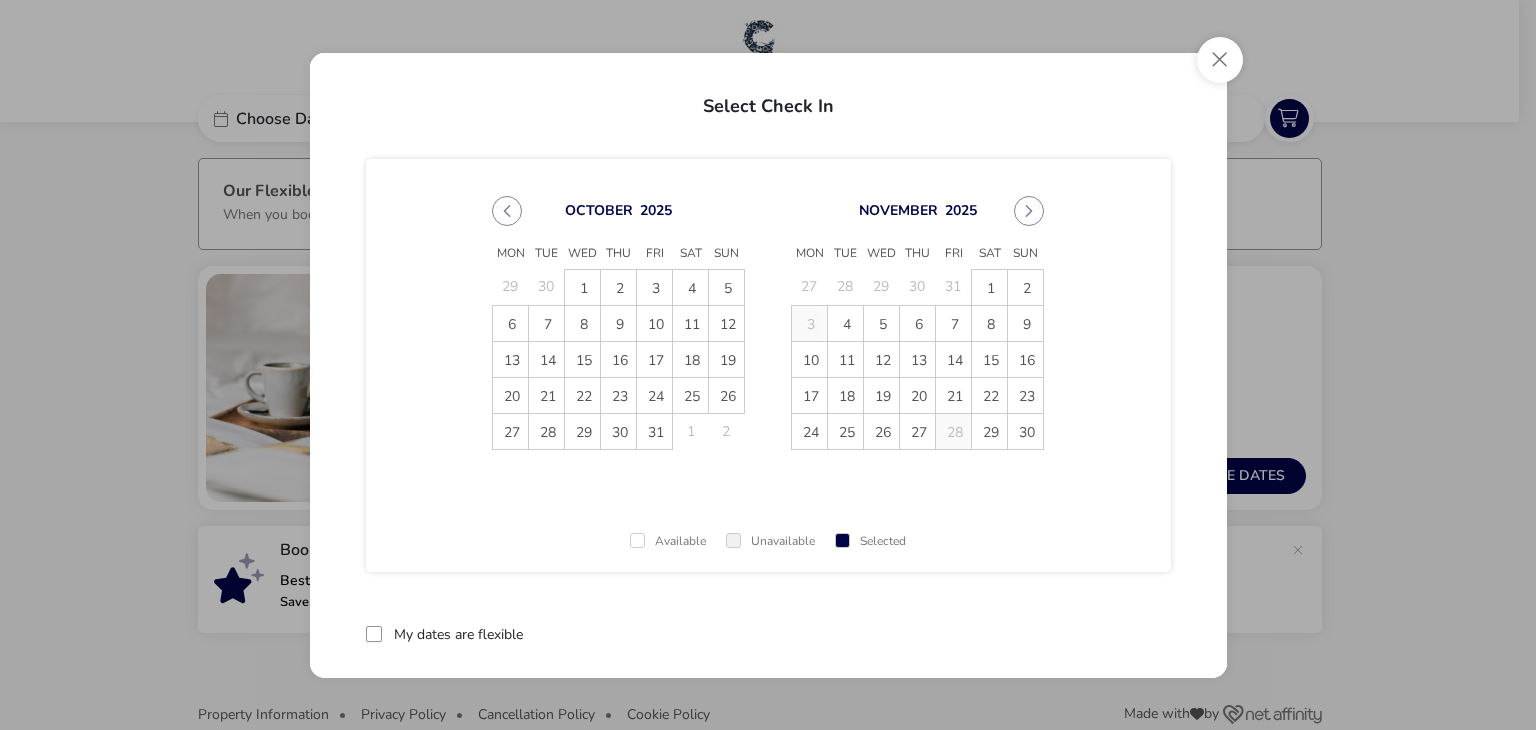 click at bounding box center (1029, 211) 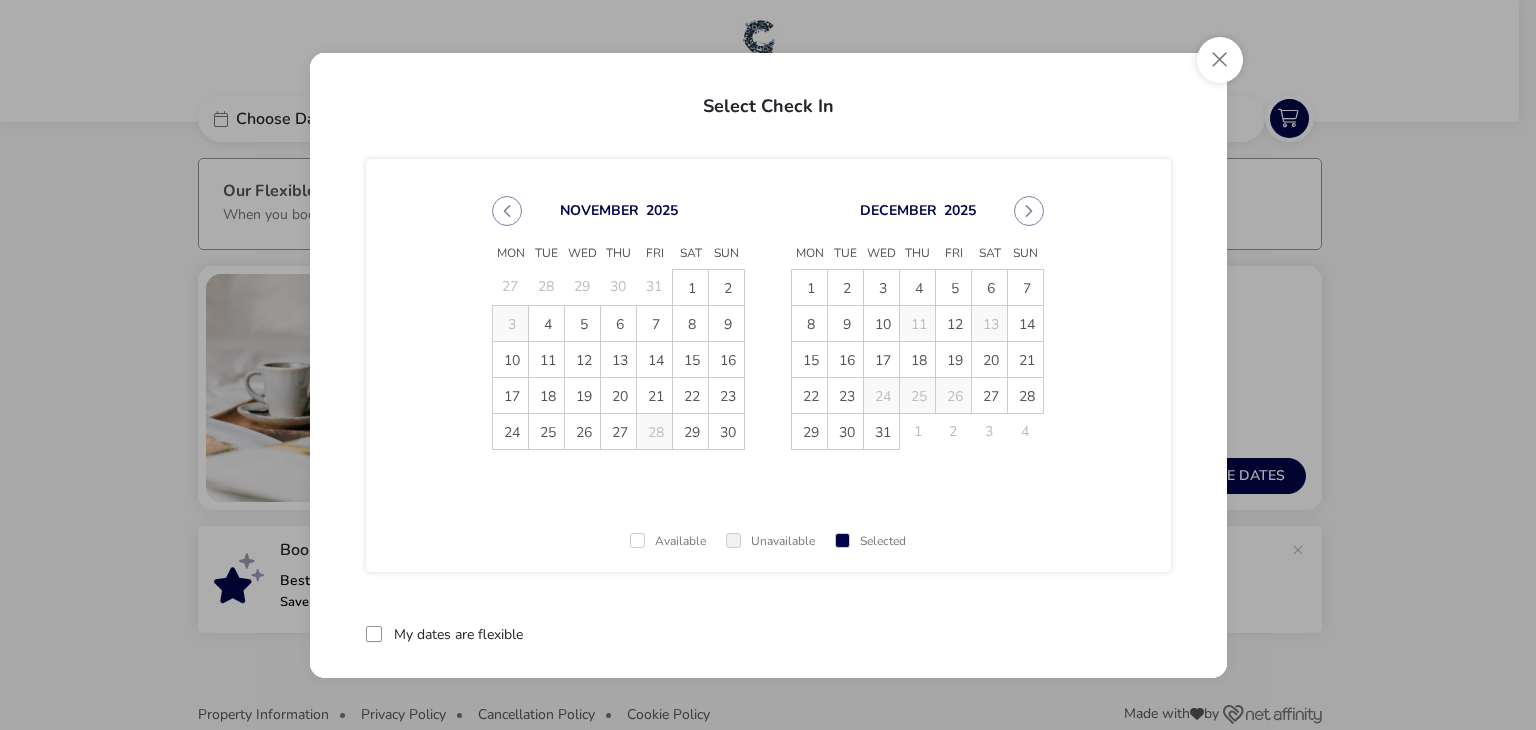 click at bounding box center [1029, 211] 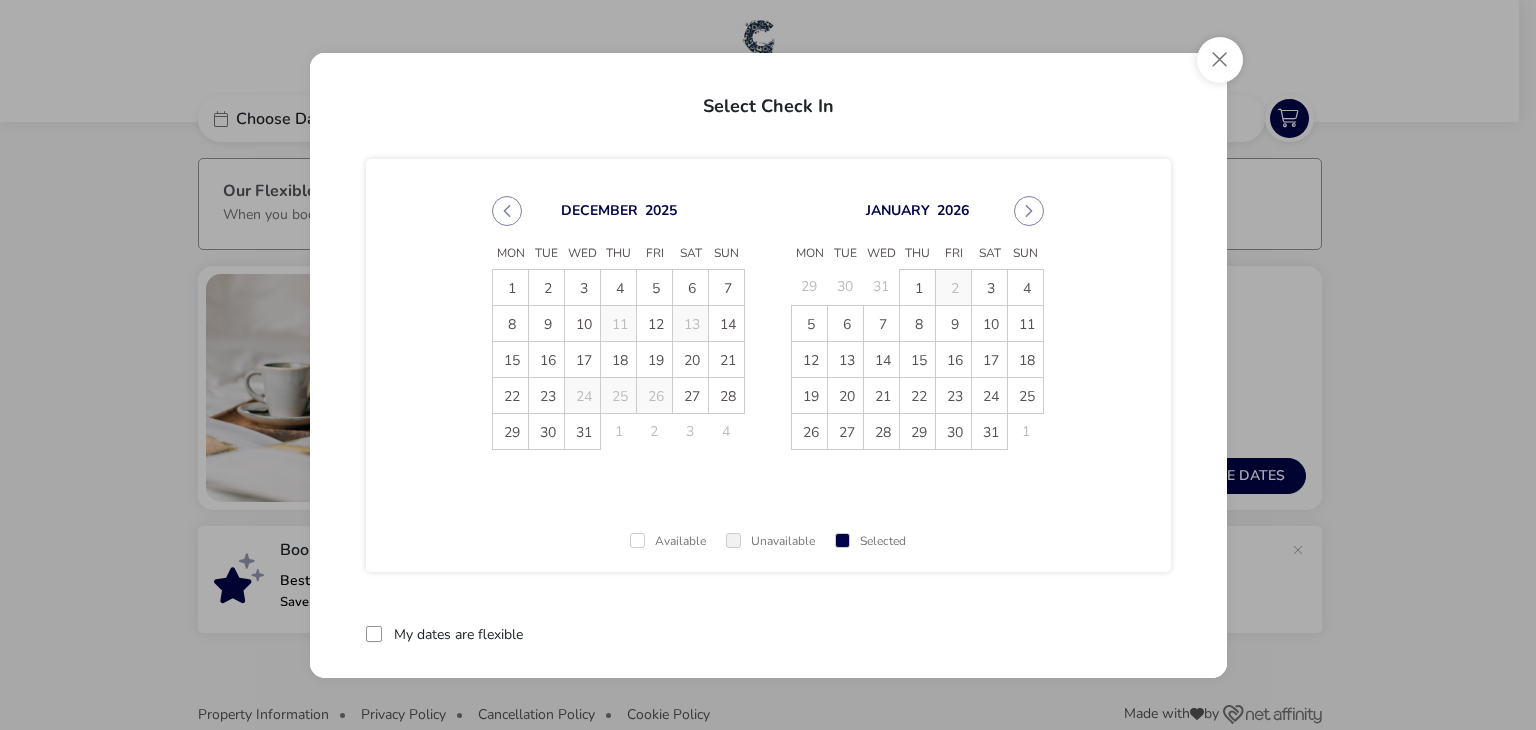 click at bounding box center [1029, 211] 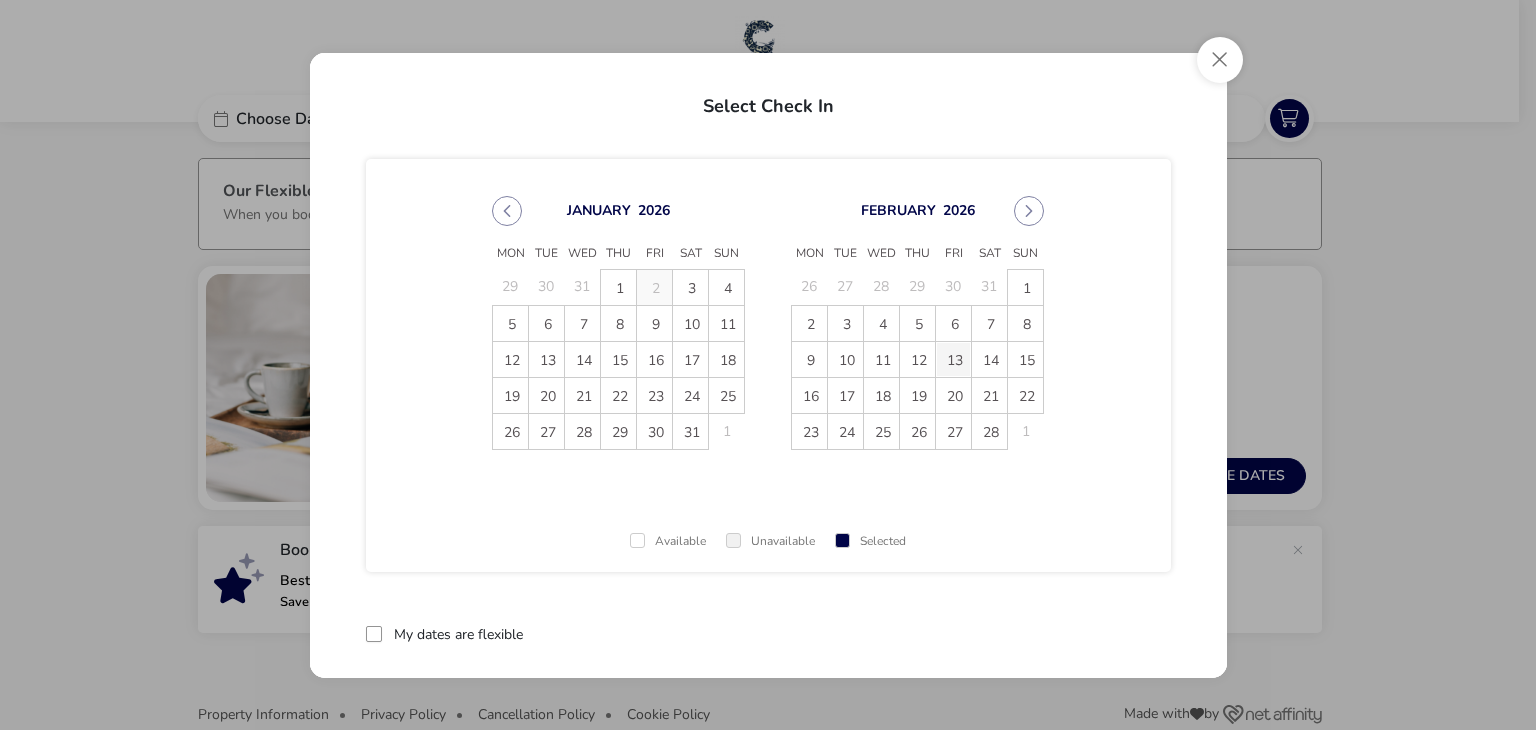 click on "13" at bounding box center [953, 359] 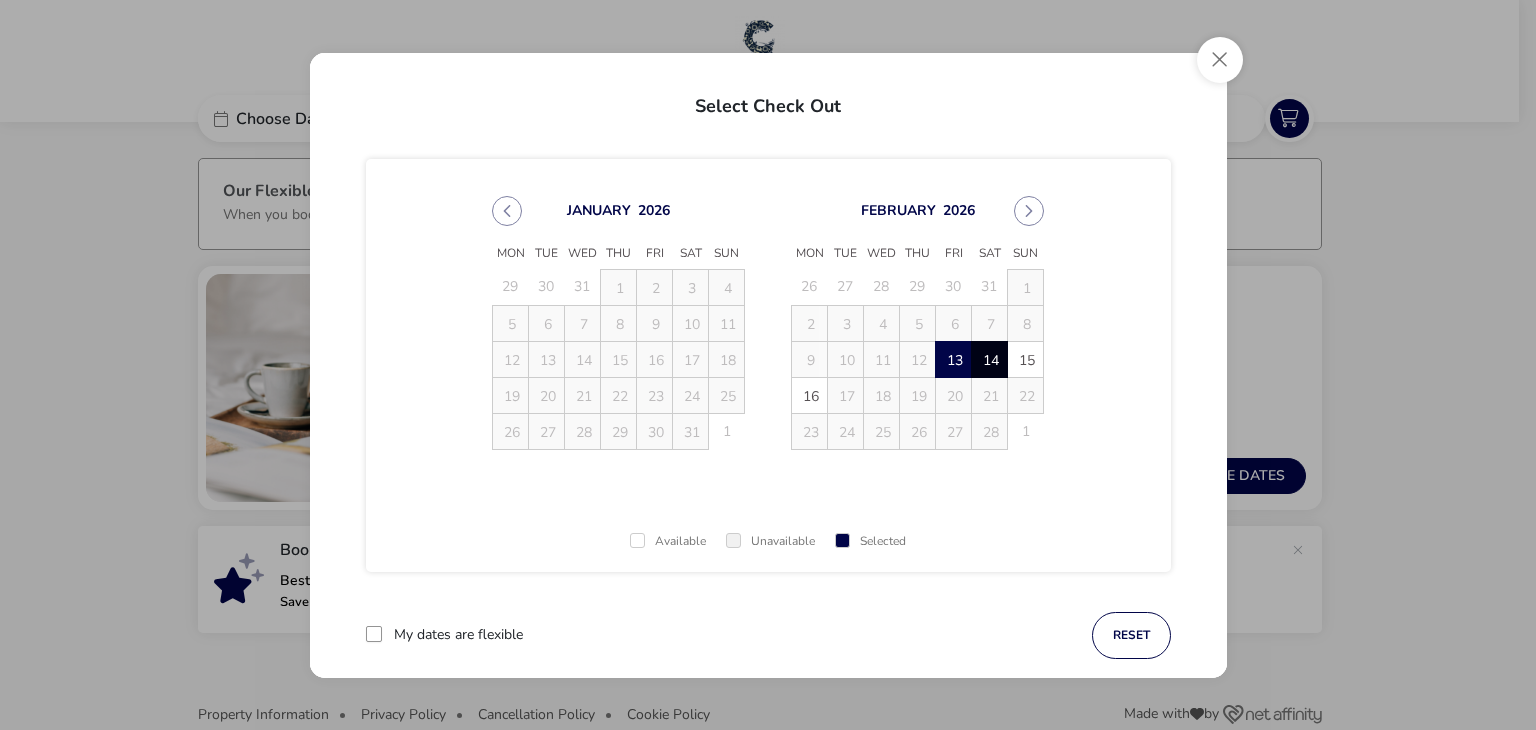 click on "14" at bounding box center [989, 359] 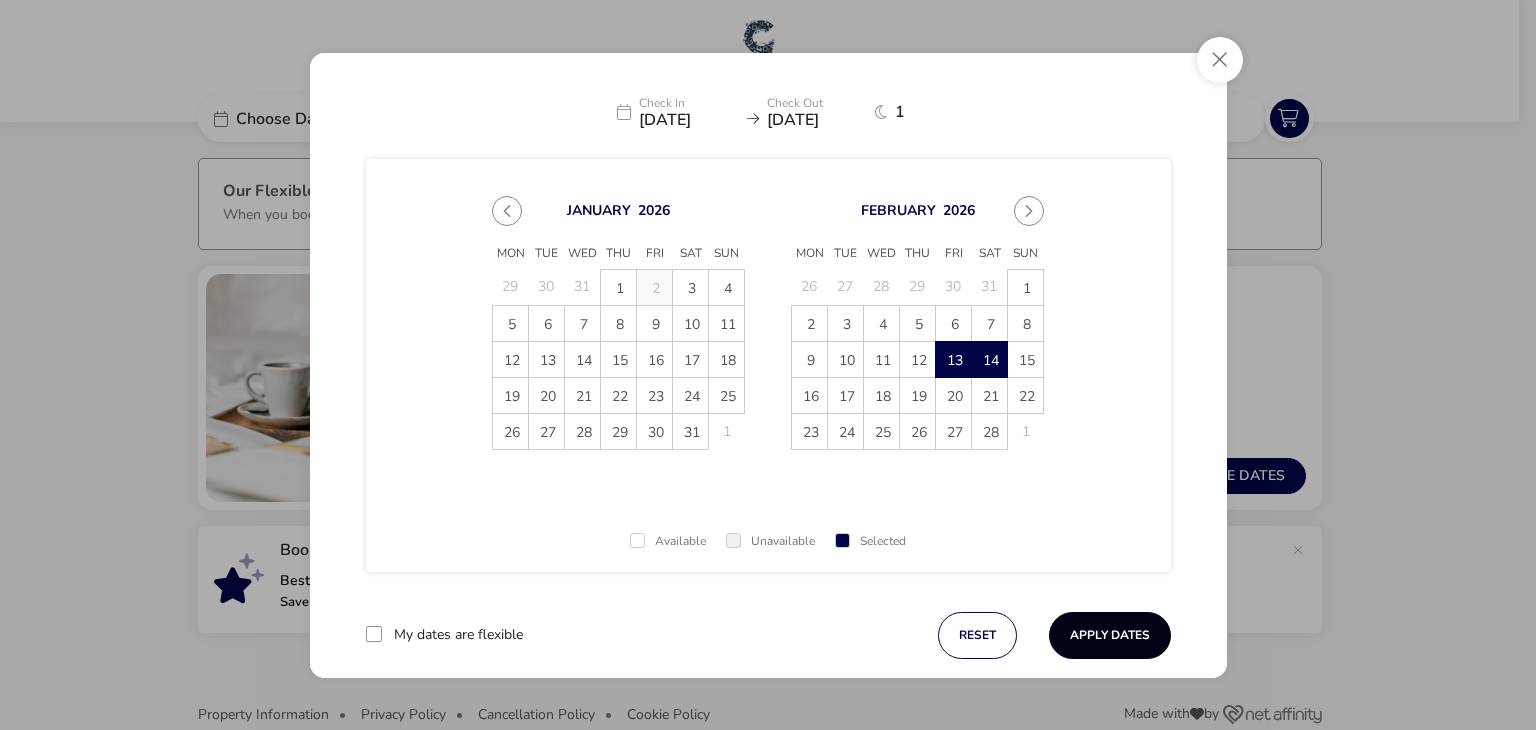 click on "Apply Dates" at bounding box center [1110, 635] 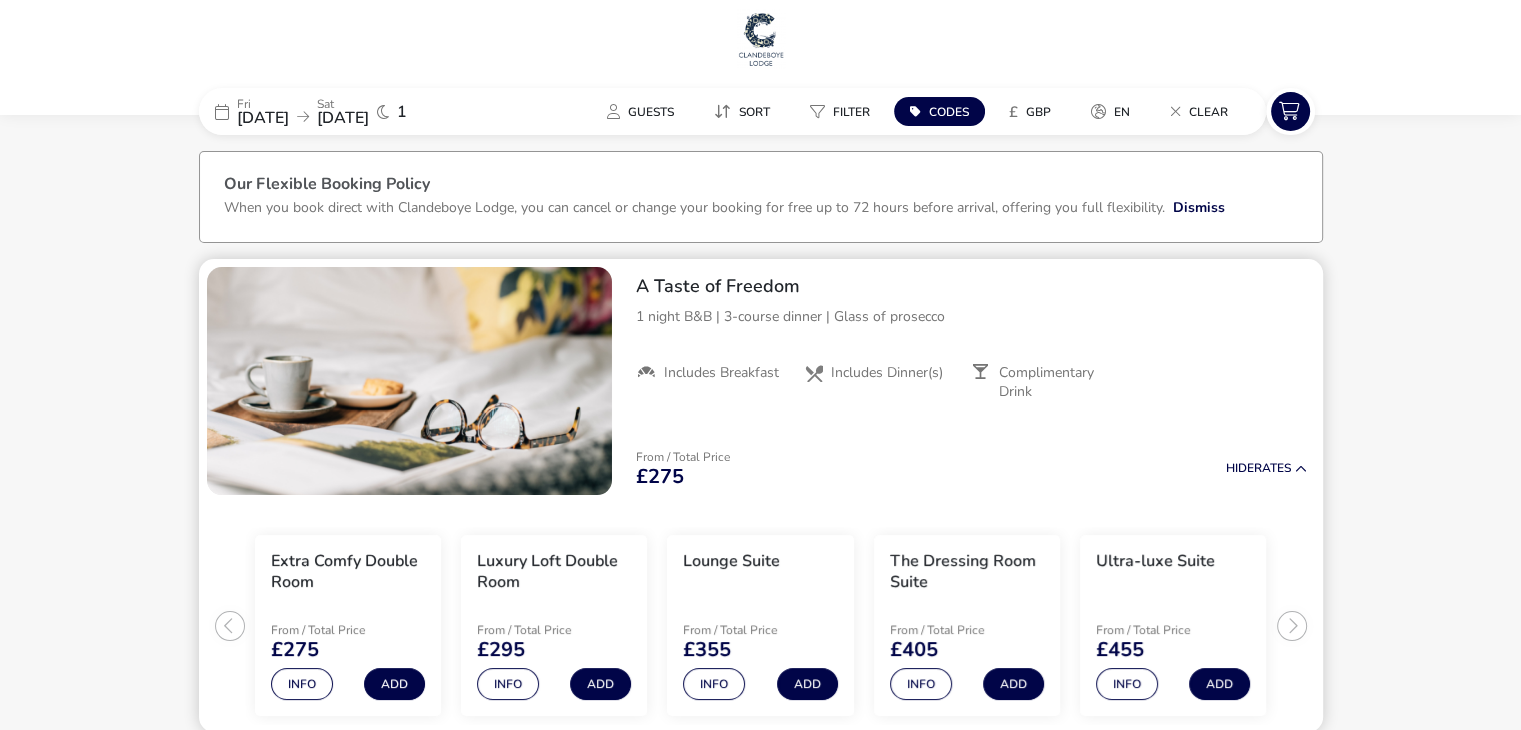 scroll, scrollTop: 0, scrollLeft: 0, axis: both 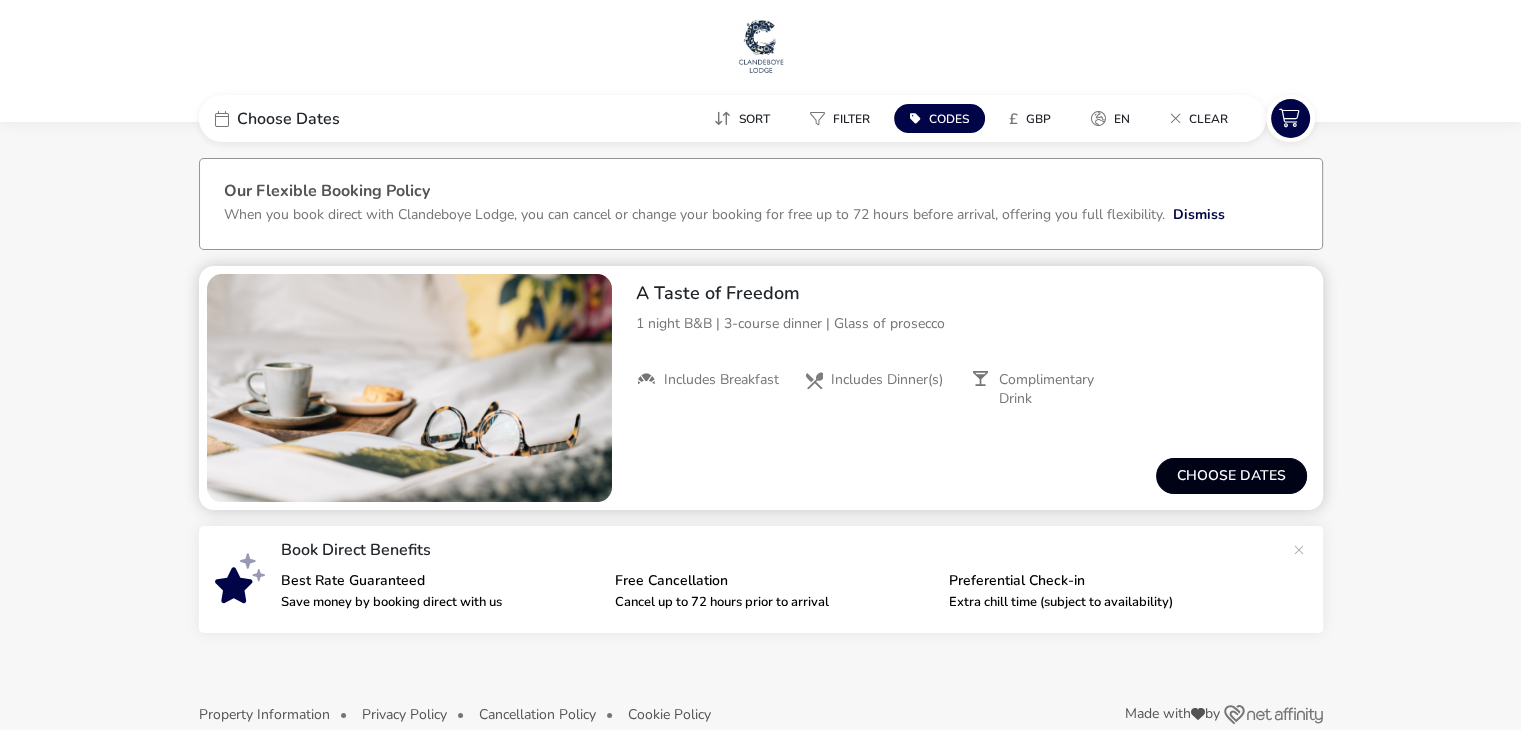 click on "Choose dates" at bounding box center [1231, 476] 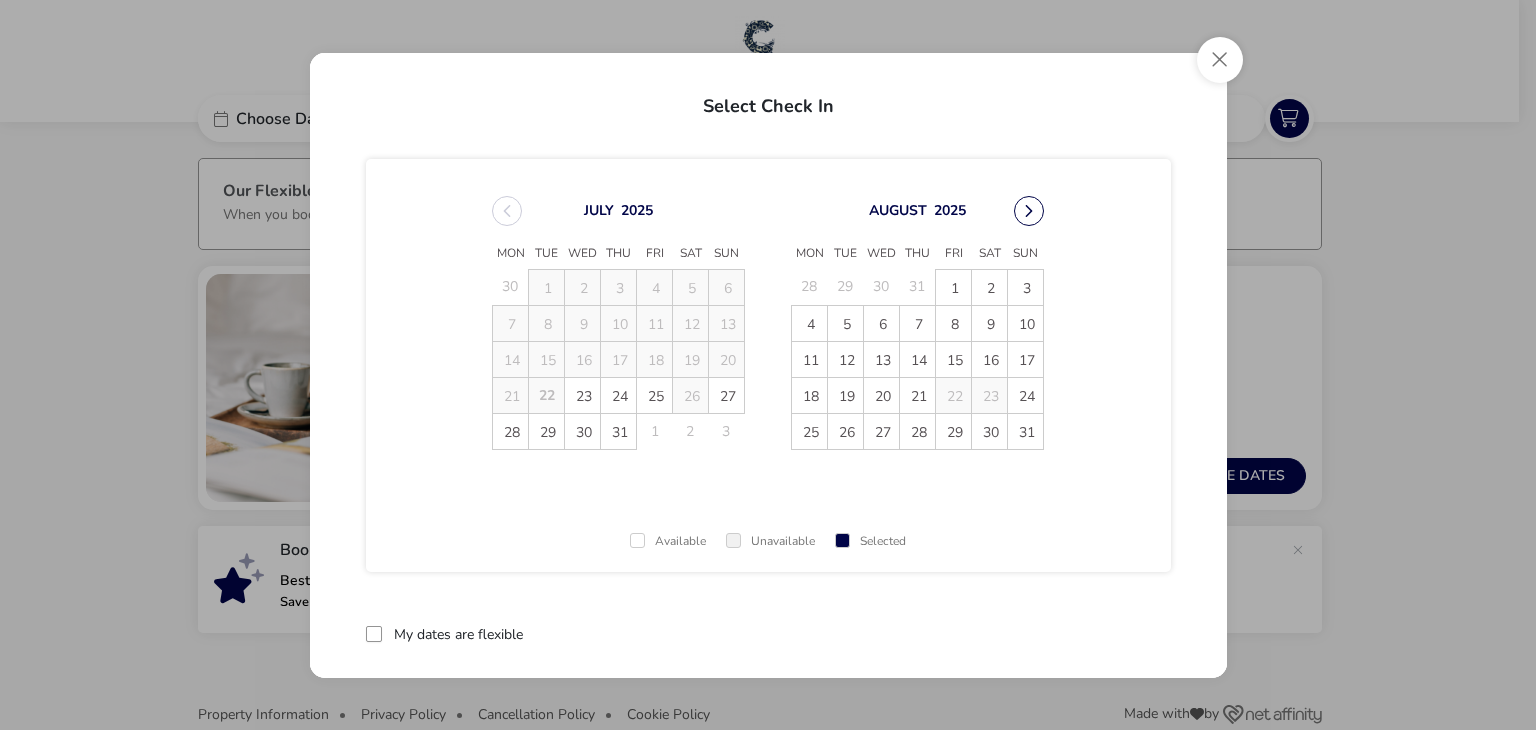 click at bounding box center (1029, 211) 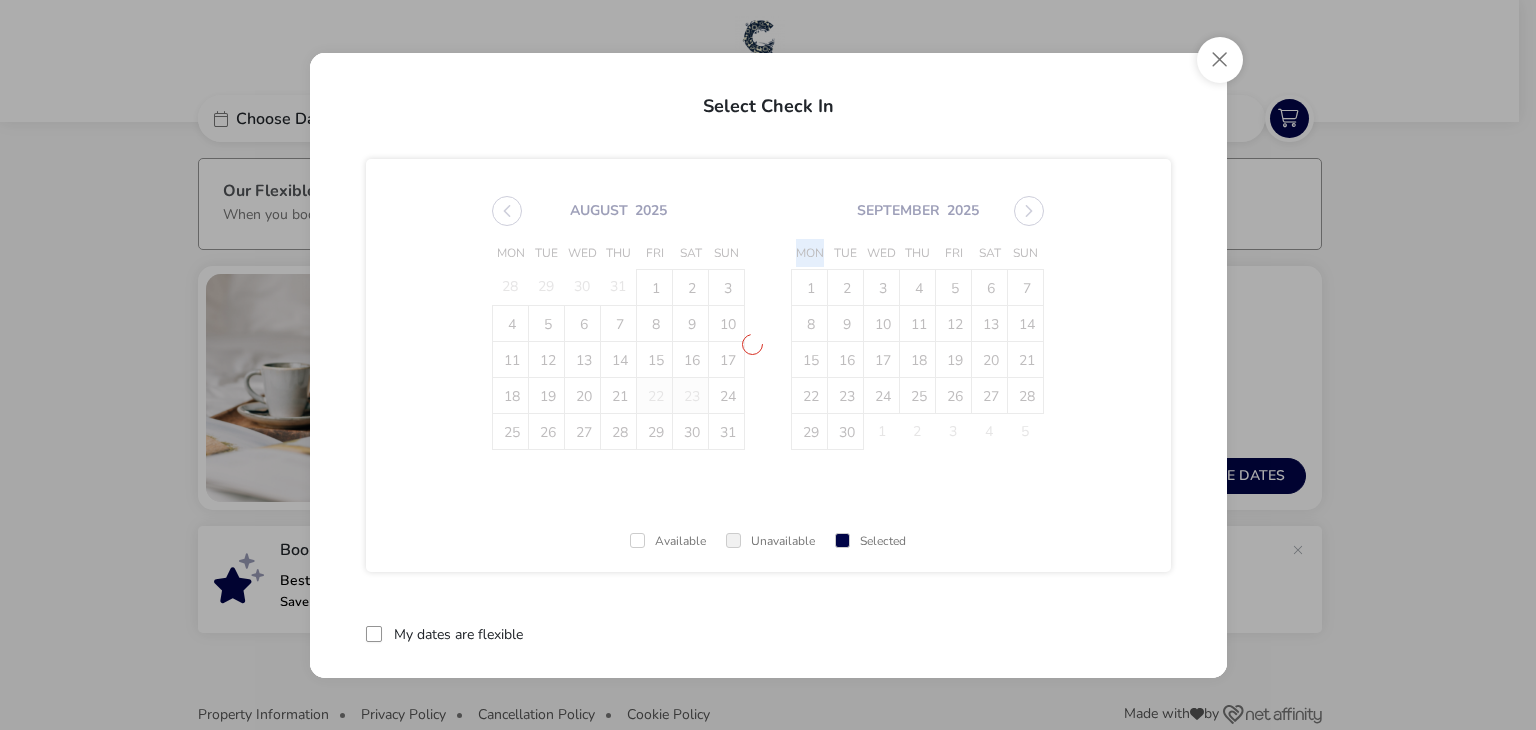click on "August   2025  Mon Tue Wed Thu Fri Sat Sun  28   29   30   31   1   2   3   4   5   6   7   8   9   10   11   12   13   14   15   16   17   18   19   20   21   22   23   24   25   26   27   28   29   30   31   September   2025  Mon Tue Wed Thu Fri Sat Sun  1   2   3   4   5   6   7   8   9   10   11   12   13   14   15   16   17   18   19   20   21   22   23   24   25   26   27   28   29   30   1   2   3   4   5" at bounding box center [768, 323] 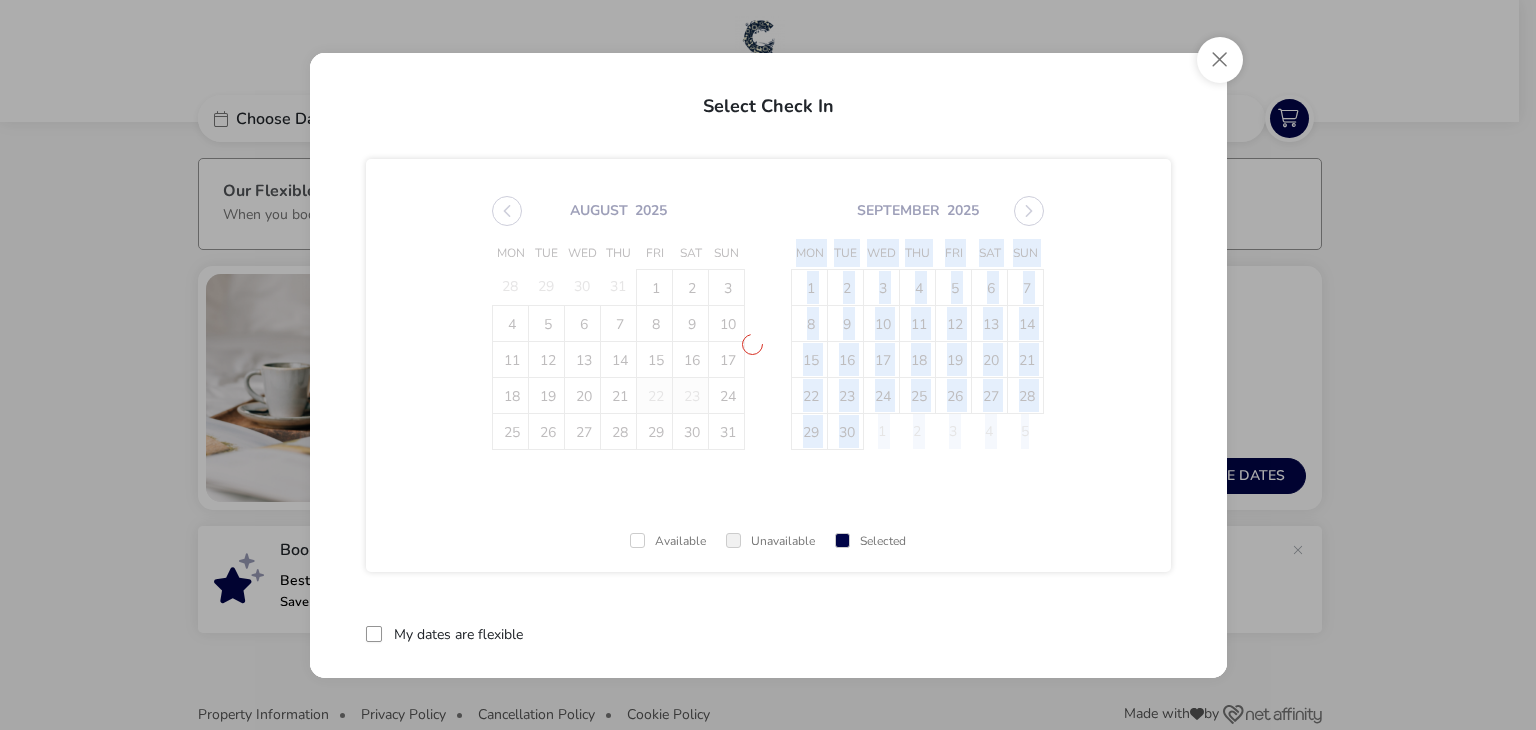 click on "August   2025  Mon Tue Wed Thu Fri Sat Sun  28   29   30   31   1   2   3   4   5   6   7   8   9   10   11   12   13   14   15   16   17   18   19   20   21   22   23   24   25   26   27   28   29   30   31   September   2025  Mon Tue Wed Thu Fri Sat Sun  1   2   3   4   5   6   7   8   9   10   11   12   13   14   15   16   17   18   19   20   21   22   23   24   25   26   27   28   29   30   1   2   3   4   5" at bounding box center [768, 323] 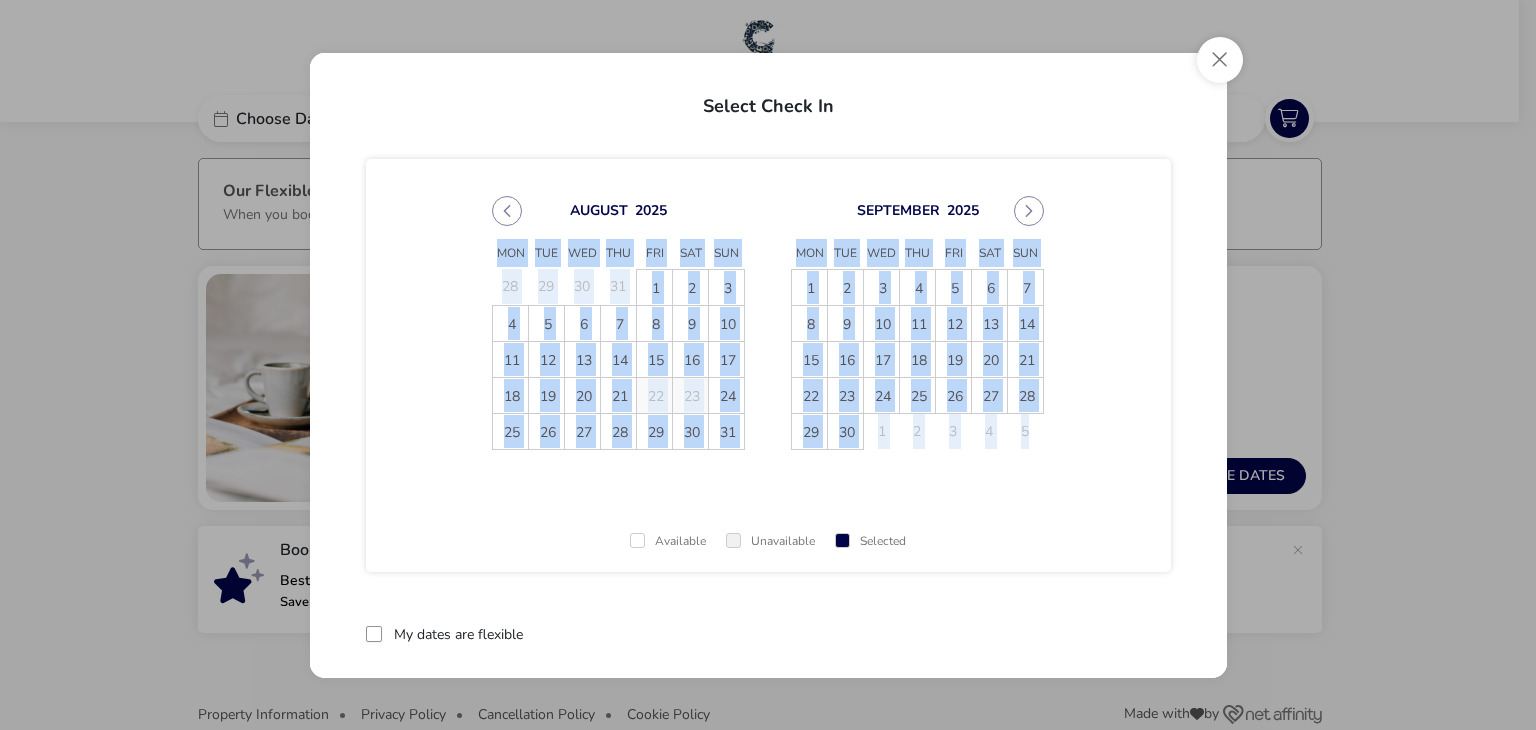 click at bounding box center [1029, 211] 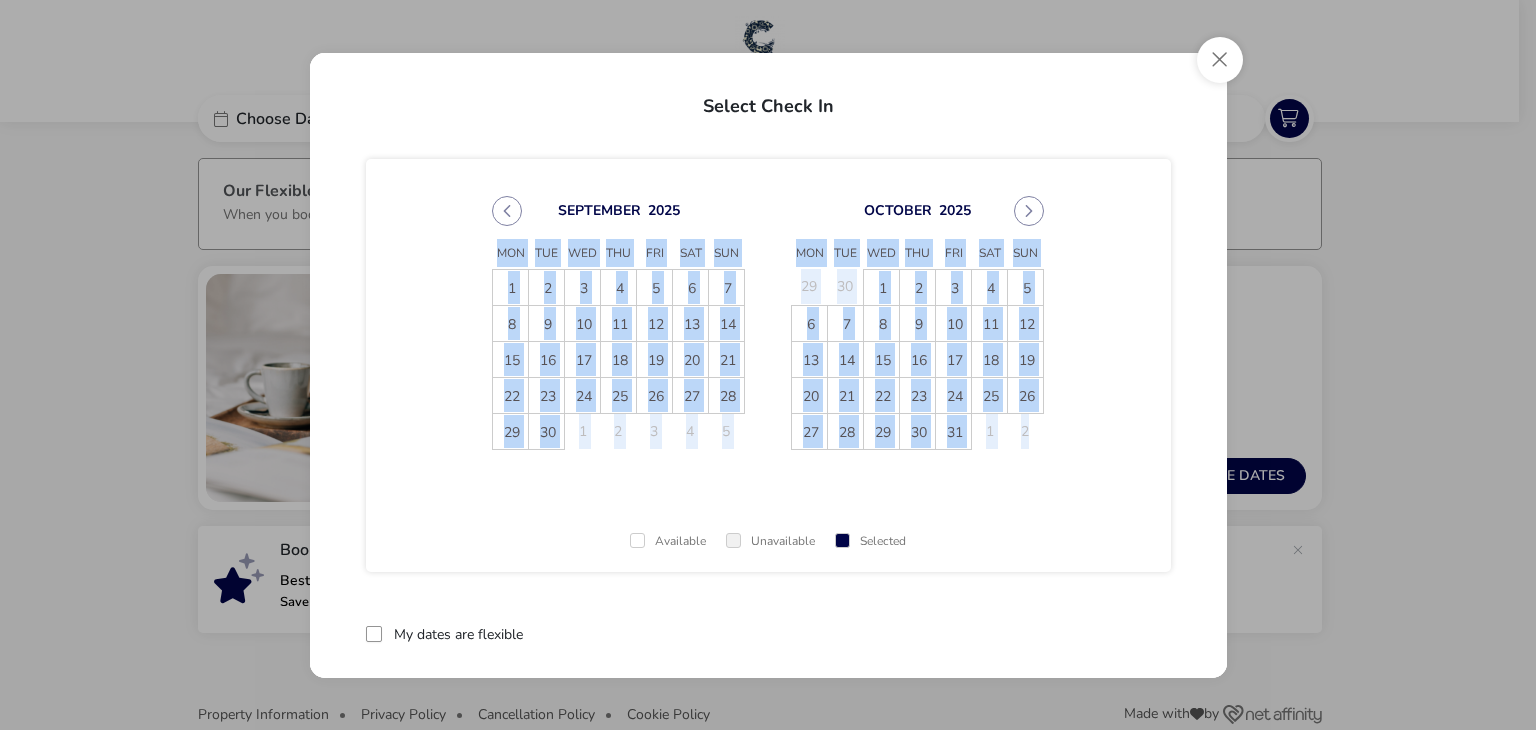 click at bounding box center [1029, 211] 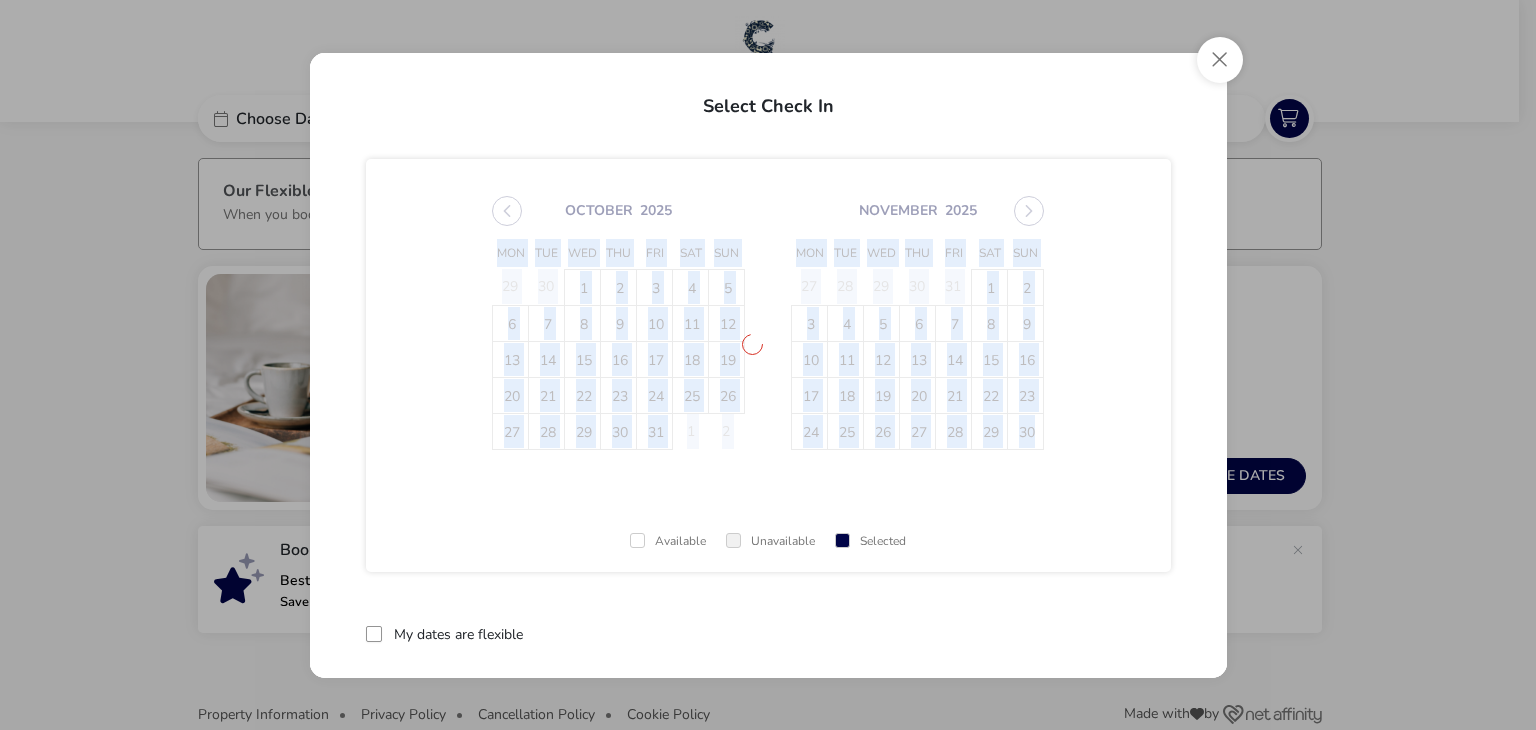 click on "October   2025  Mon Tue Wed Thu Fri Sat Sun  29   30   1   2   3   4   5   6   7   8   9   10   11   12   13   14   15   16   17   18   19   20   21   22   23   24   25   26   27   28   29   30   31   1   2   November   2025  Mon Tue Wed Thu Fri Sat Sun  27   28   29   30   31   1   2   3   4   5   6   7   8   9   10   11   12   13   14   15   16   17   18   19   20   21   22   23   24   25   26   27   28   29   30   Available   Unavailable   Selected" at bounding box center (768, 365) 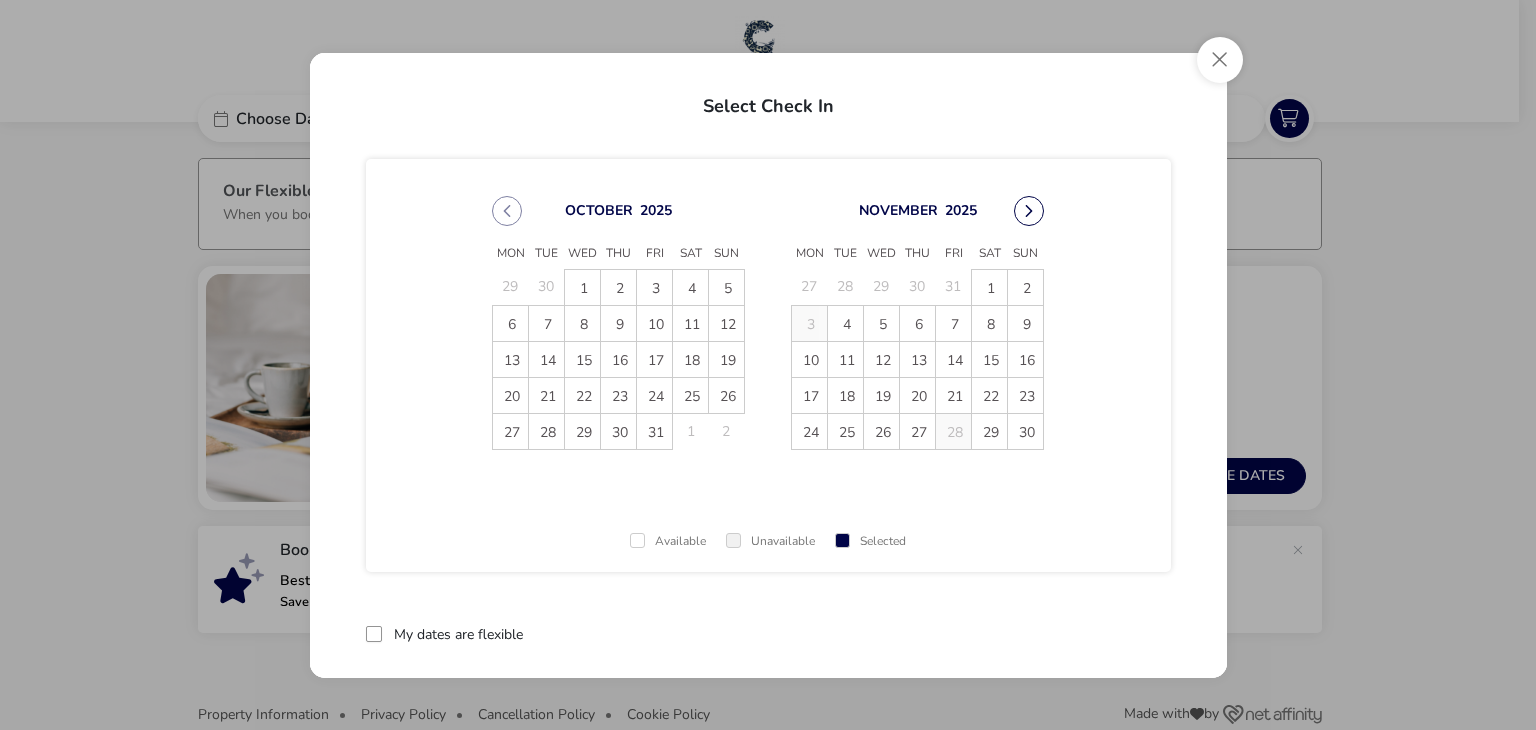 click at bounding box center (1029, 211) 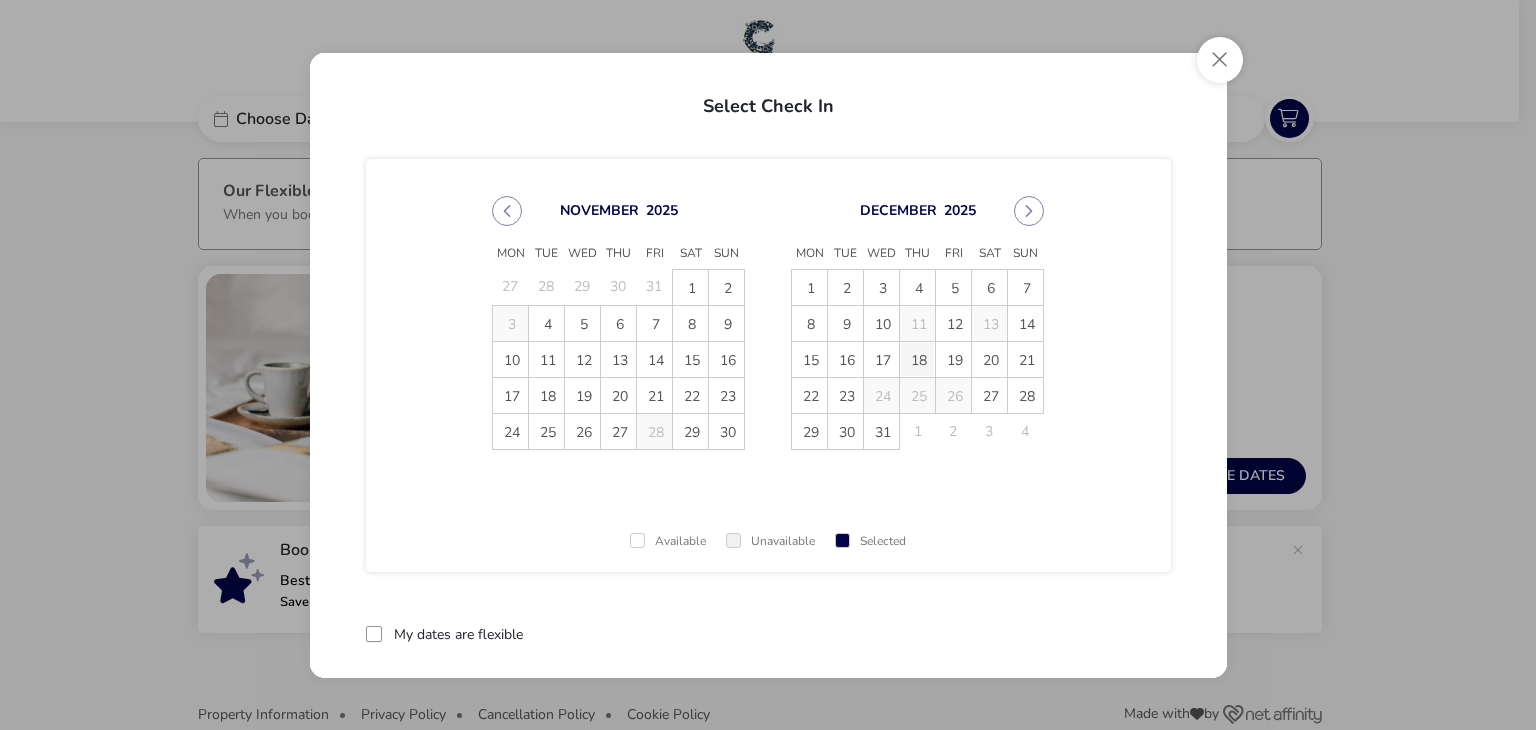 click on "18" at bounding box center [917, 359] 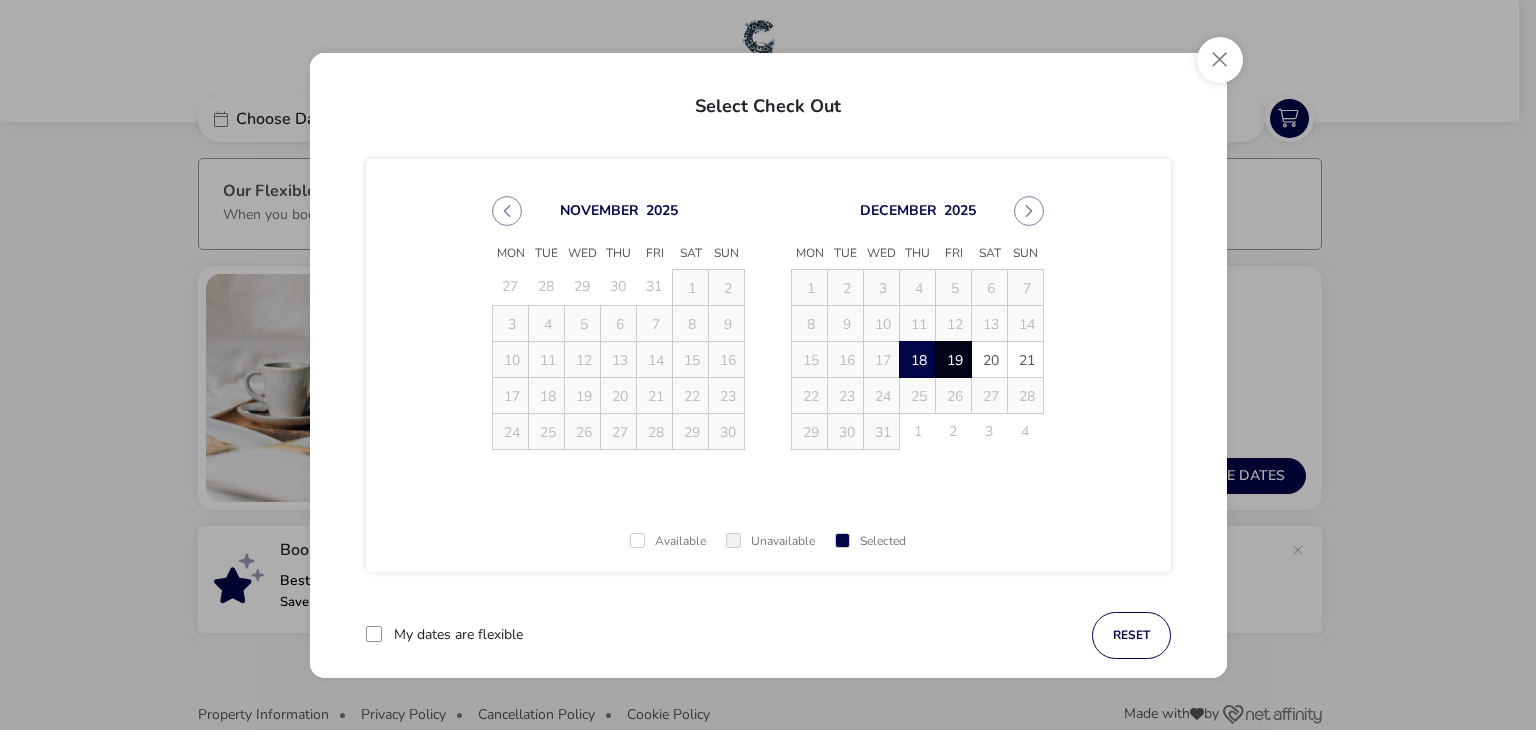 click on "19" at bounding box center [953, 359] 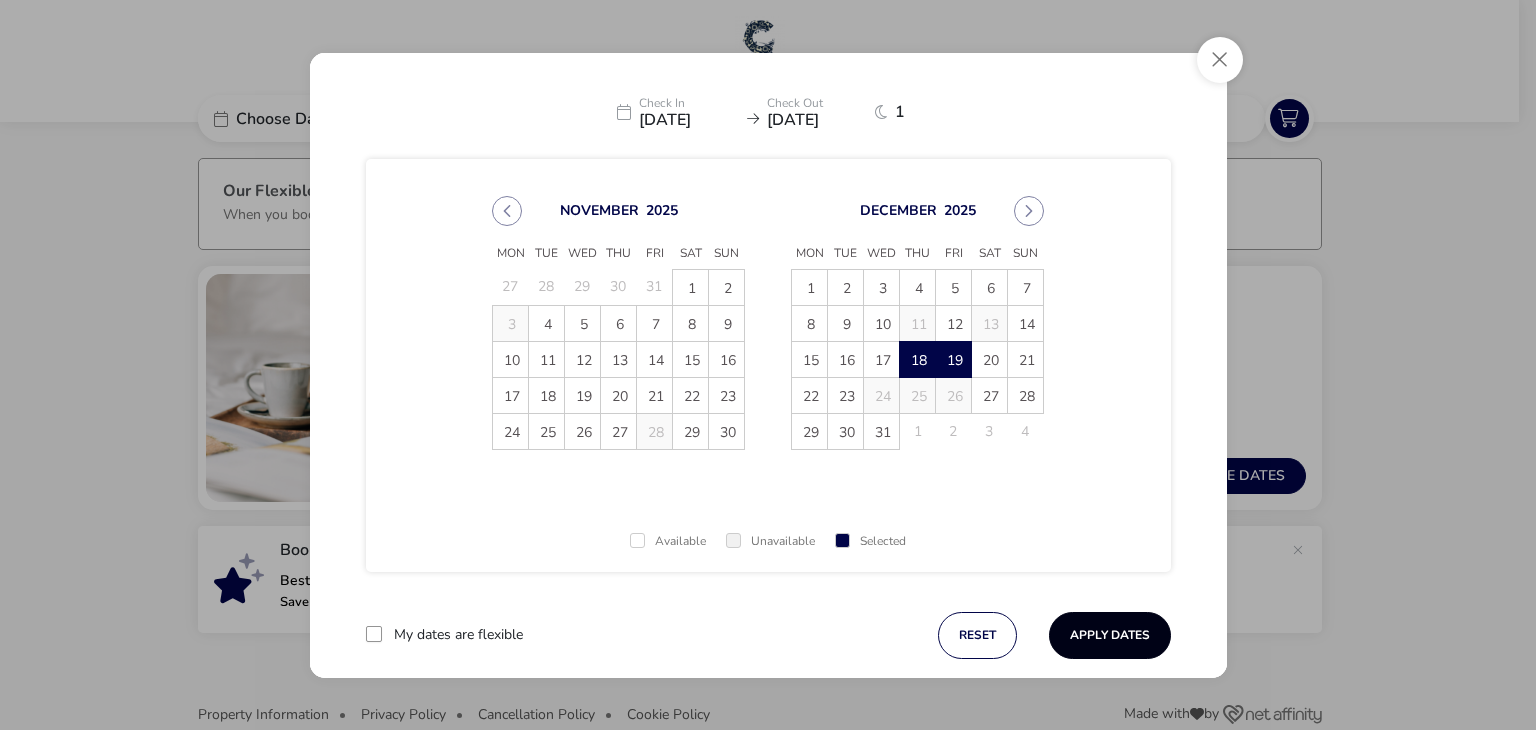 click on "Apply Dates" at bounding box center (1110, 635) 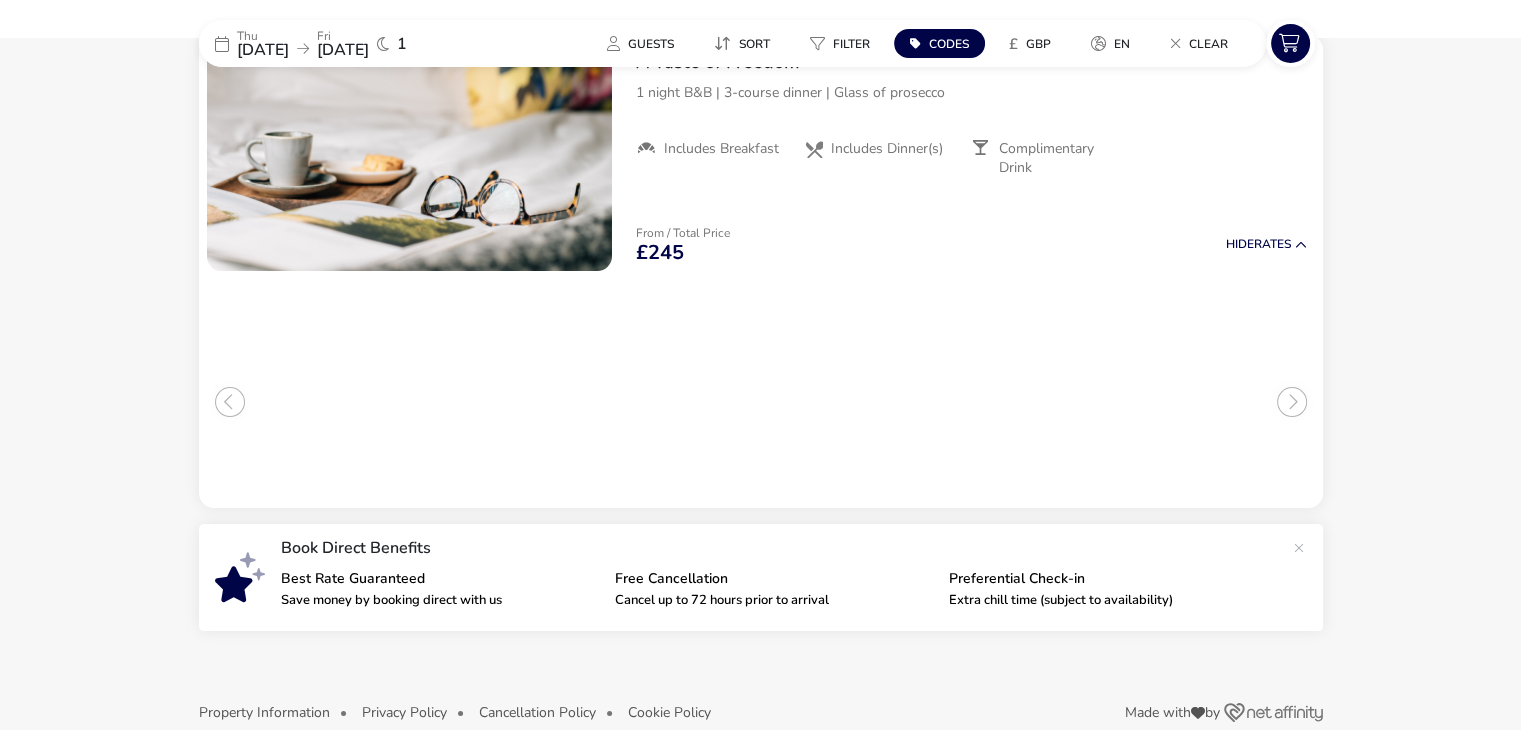 scroll, scrollTop: 164, scrollLeft: 0, axis: vertical 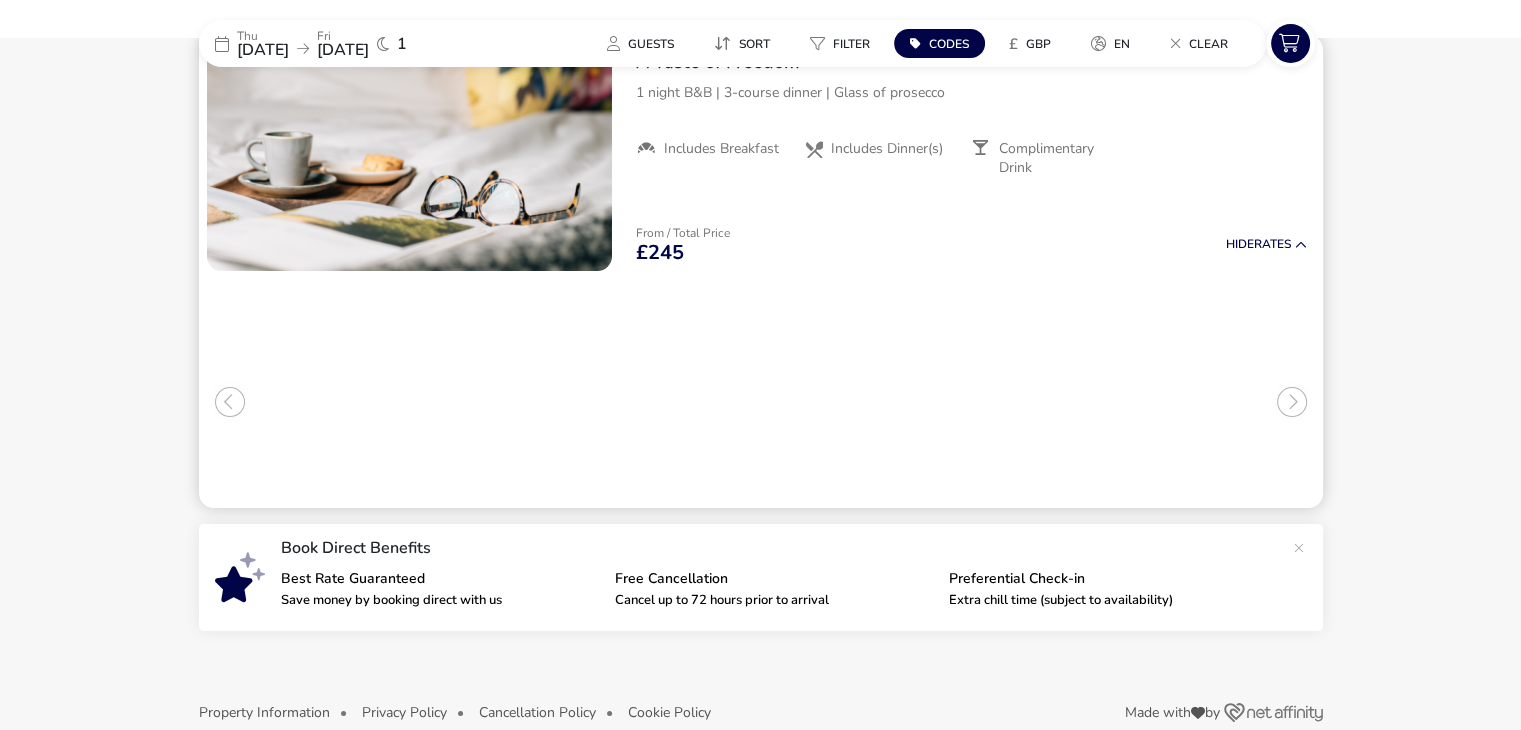 click on "Extra Comfy Double Room   From / Total Price  £245  Info   Add   Luxury Loft Double Room   From / Total Price  £265  Info   Add   Lounge Suite   From / Total Price  £325  Info   Add   The Dressing Room Suite   From / Total Price  £375  Info   Add   Ultra-luxe Suite   From / Total Price  £425  Info   Add" at bounding box center (761, 394) 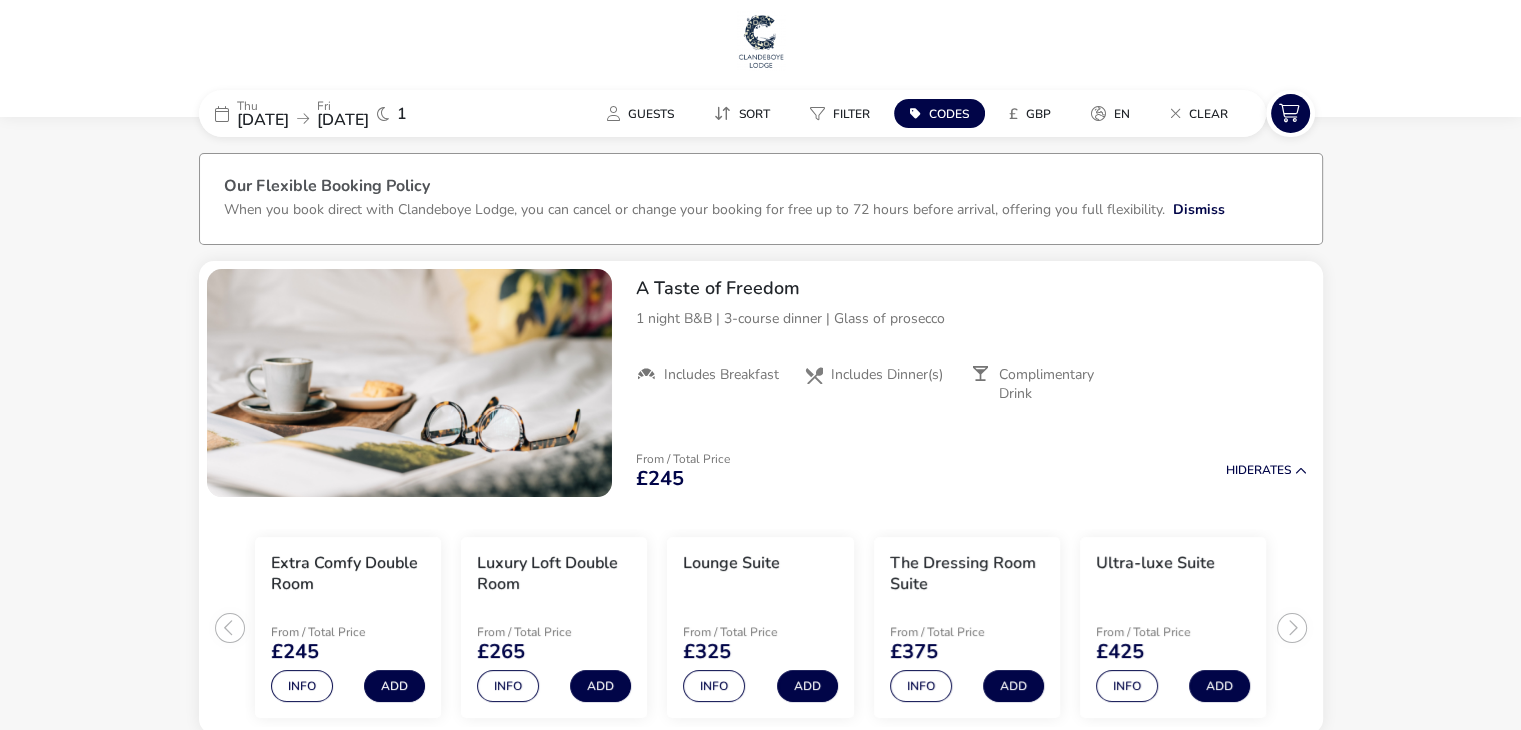 scroll, scrollTop: 0, scrollLeft: 0, axis: both 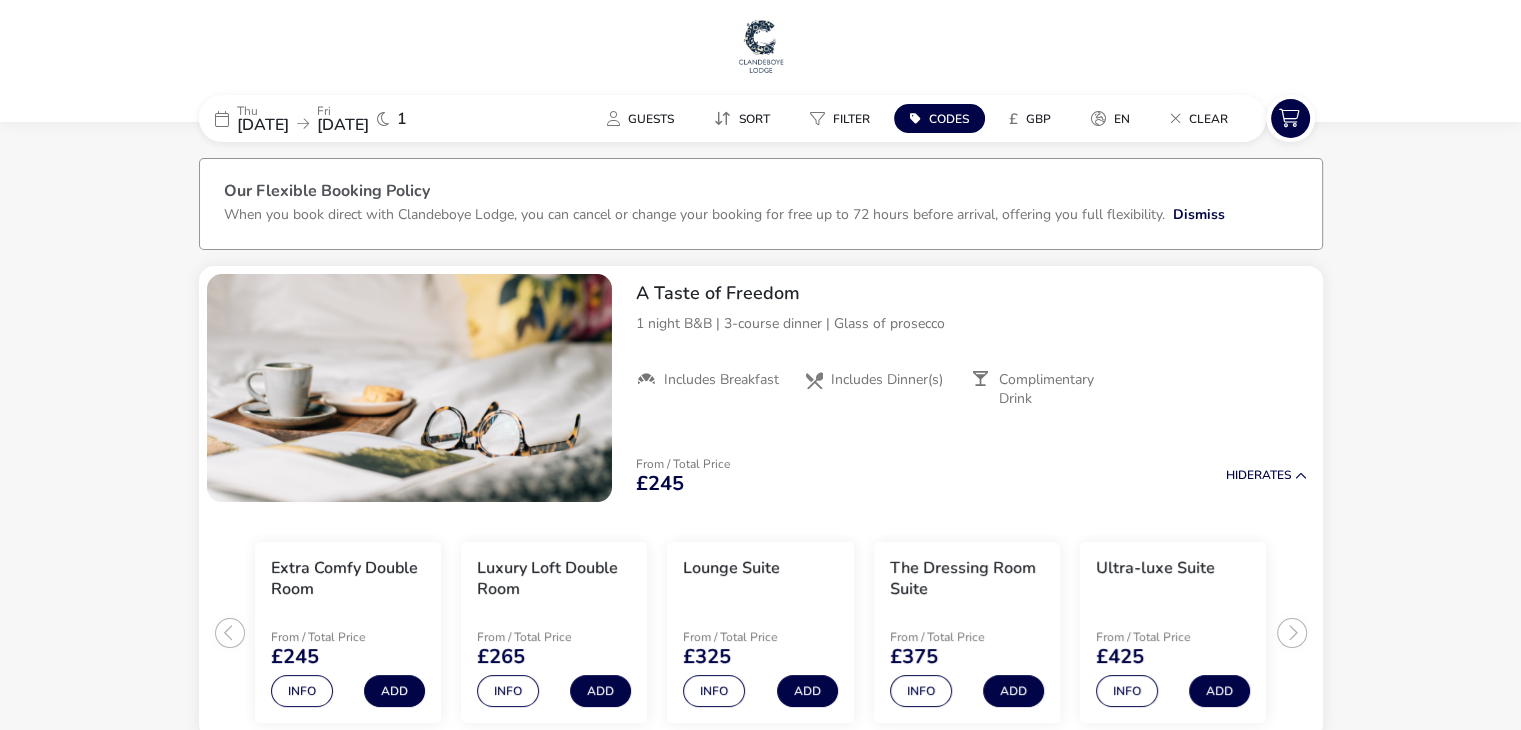 click at bounding box center [761, 46] 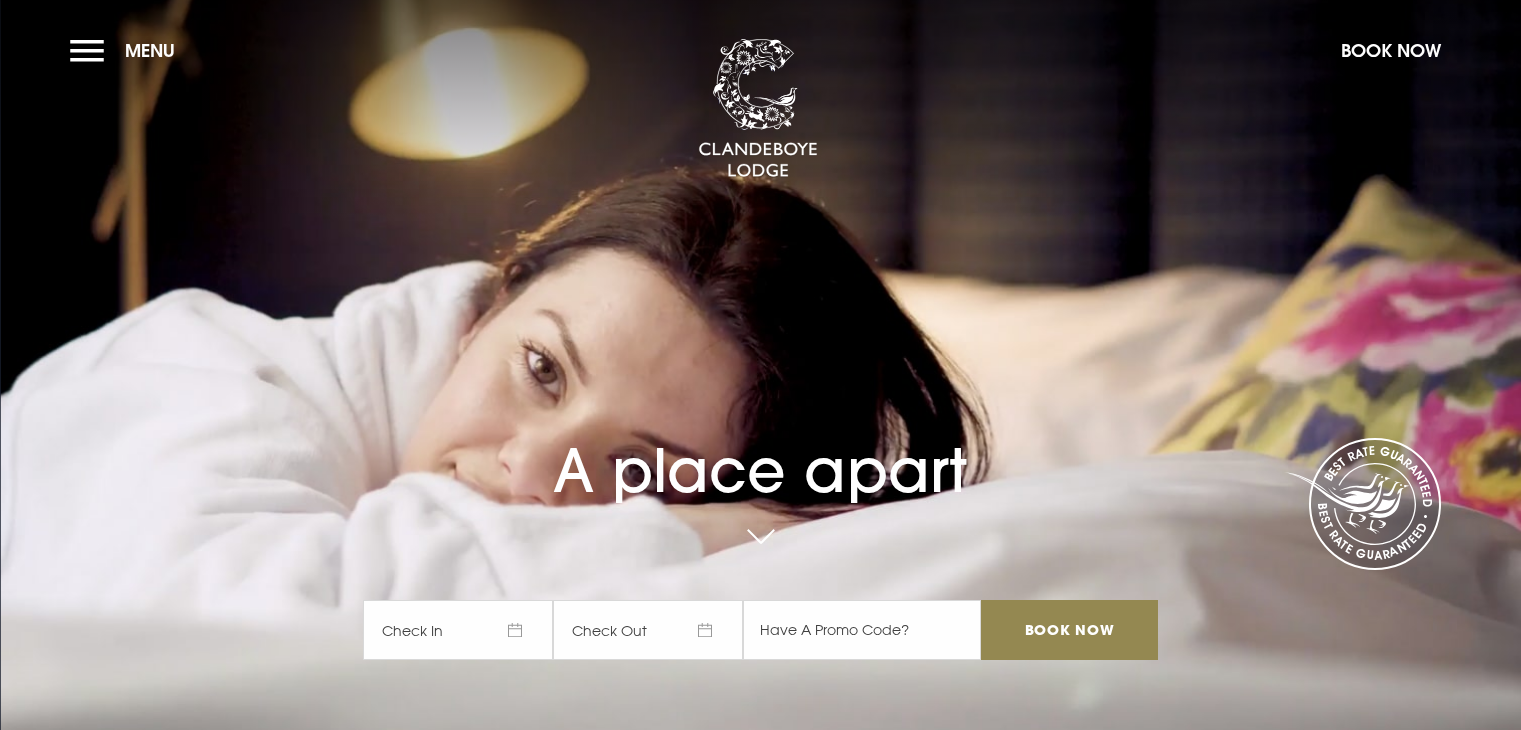 scroll, scrollTop: 0, scrollLeft: 0, axis: both 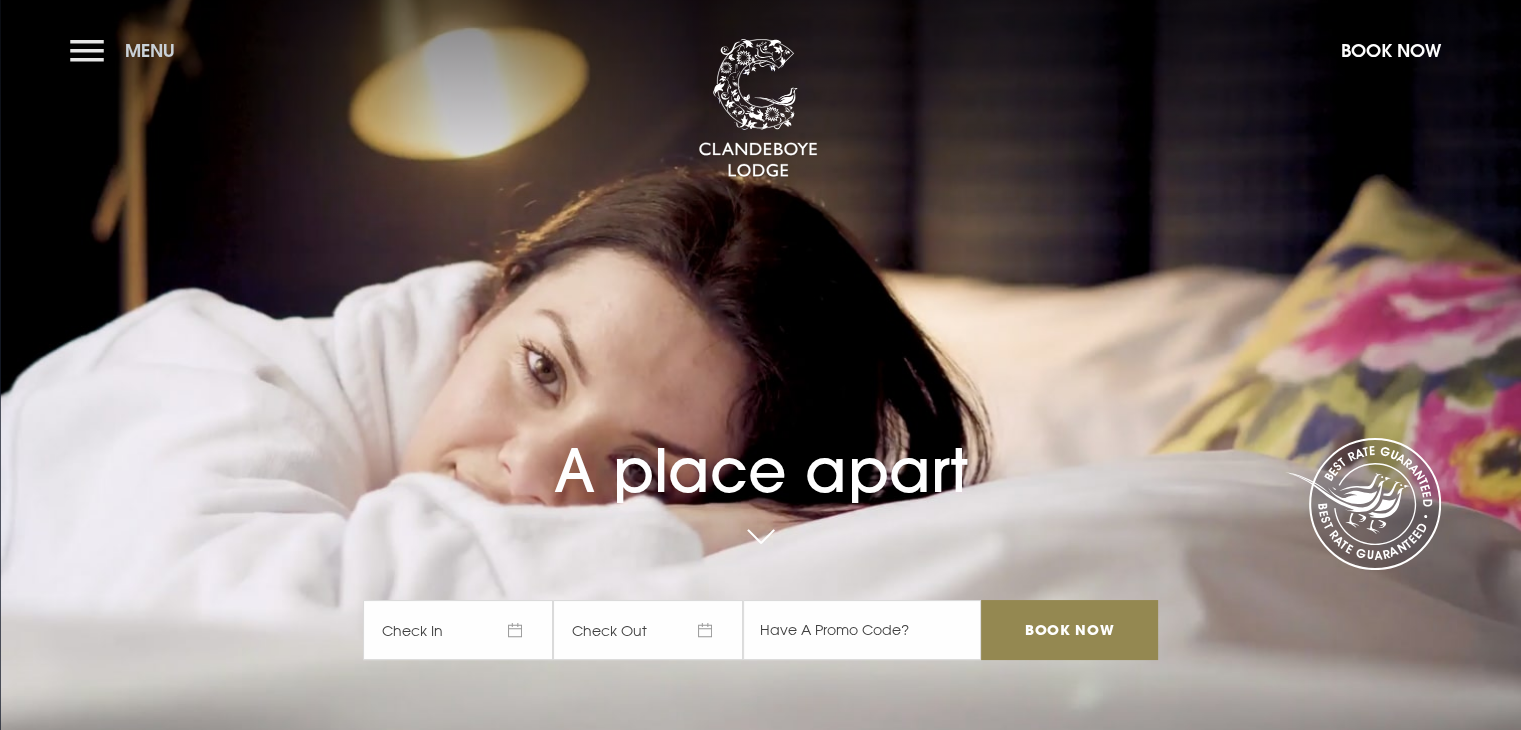click on "Menu" at bounding box center [150, 50] 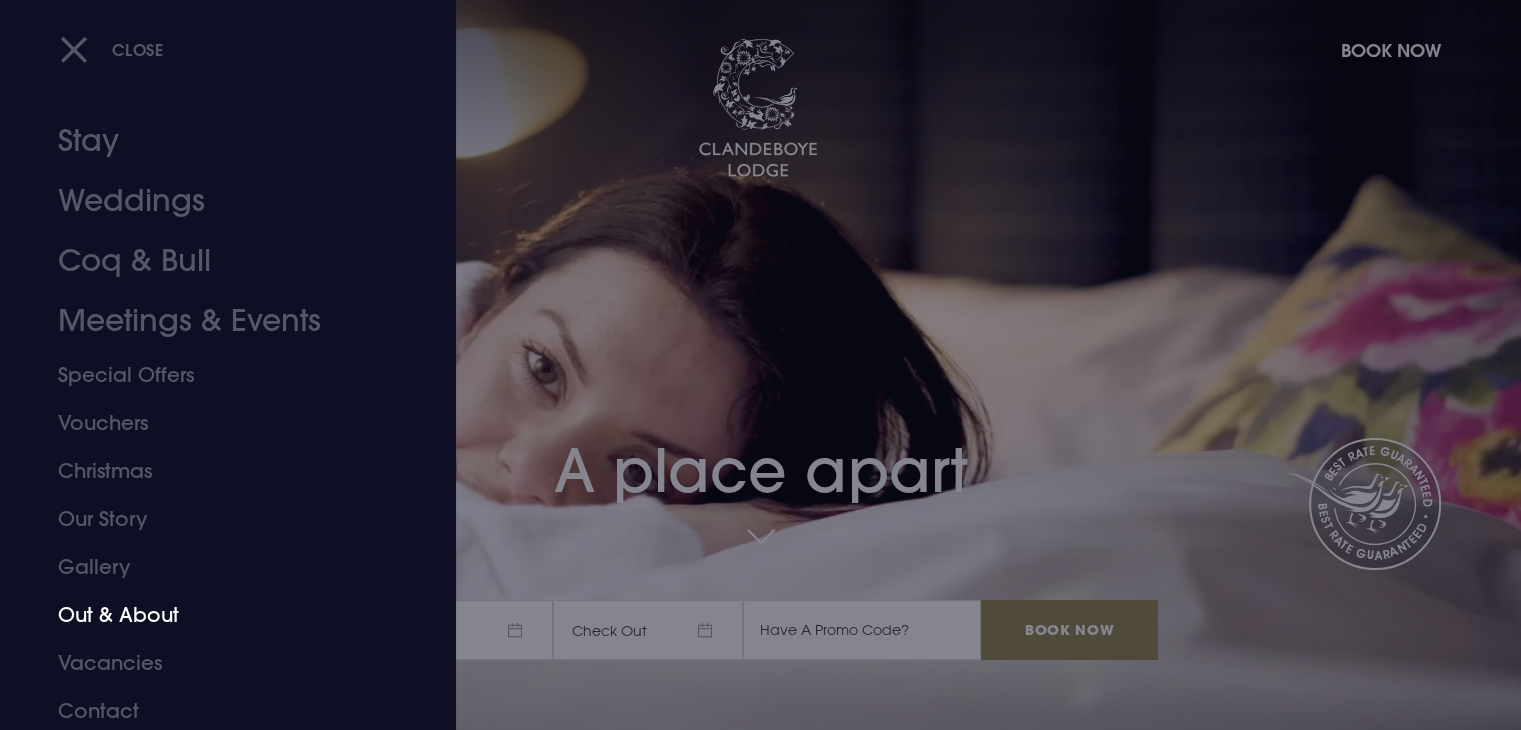 scroll, scrollTop: 22, scrollLeft: 0, axis: vertical 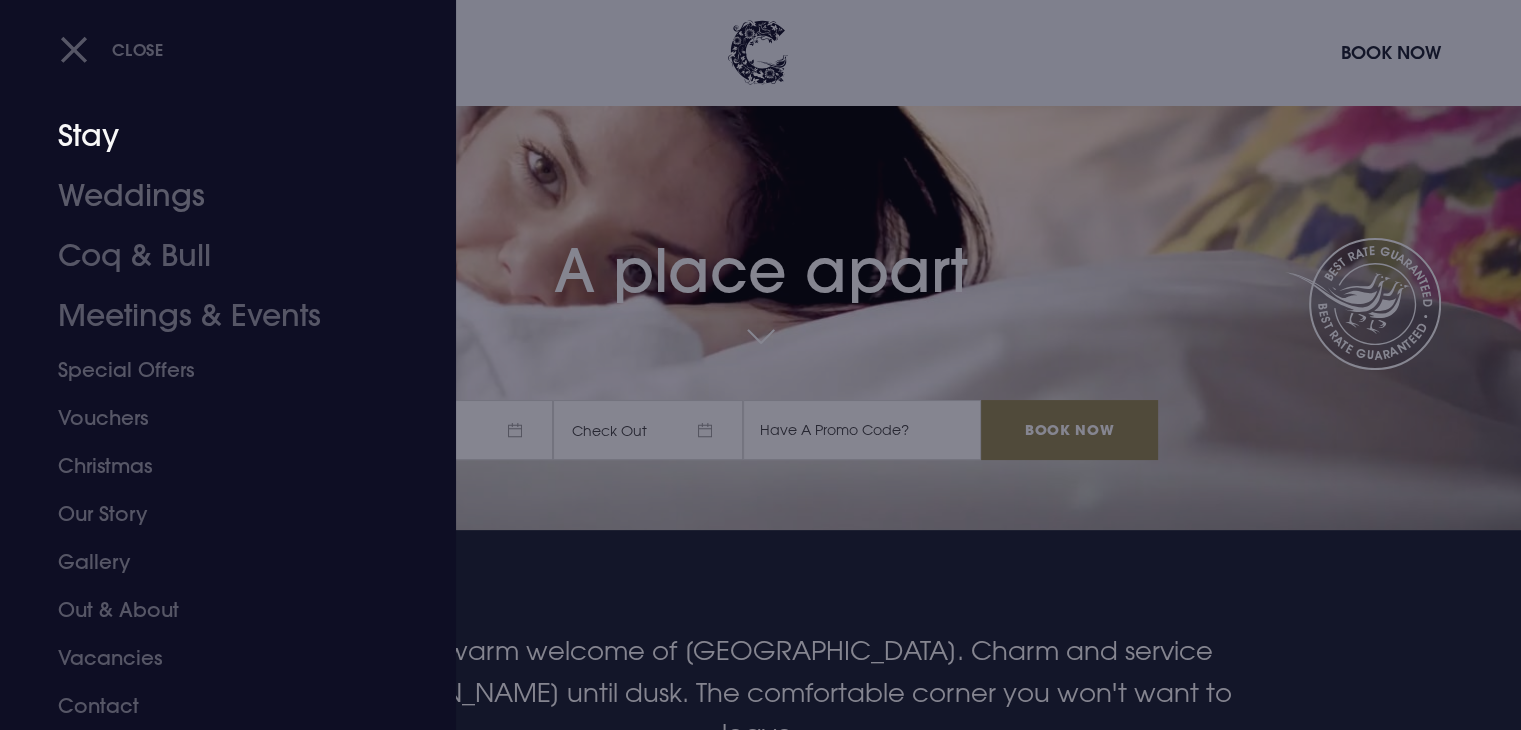 click on "Stay" at bounding box center (216, 136) 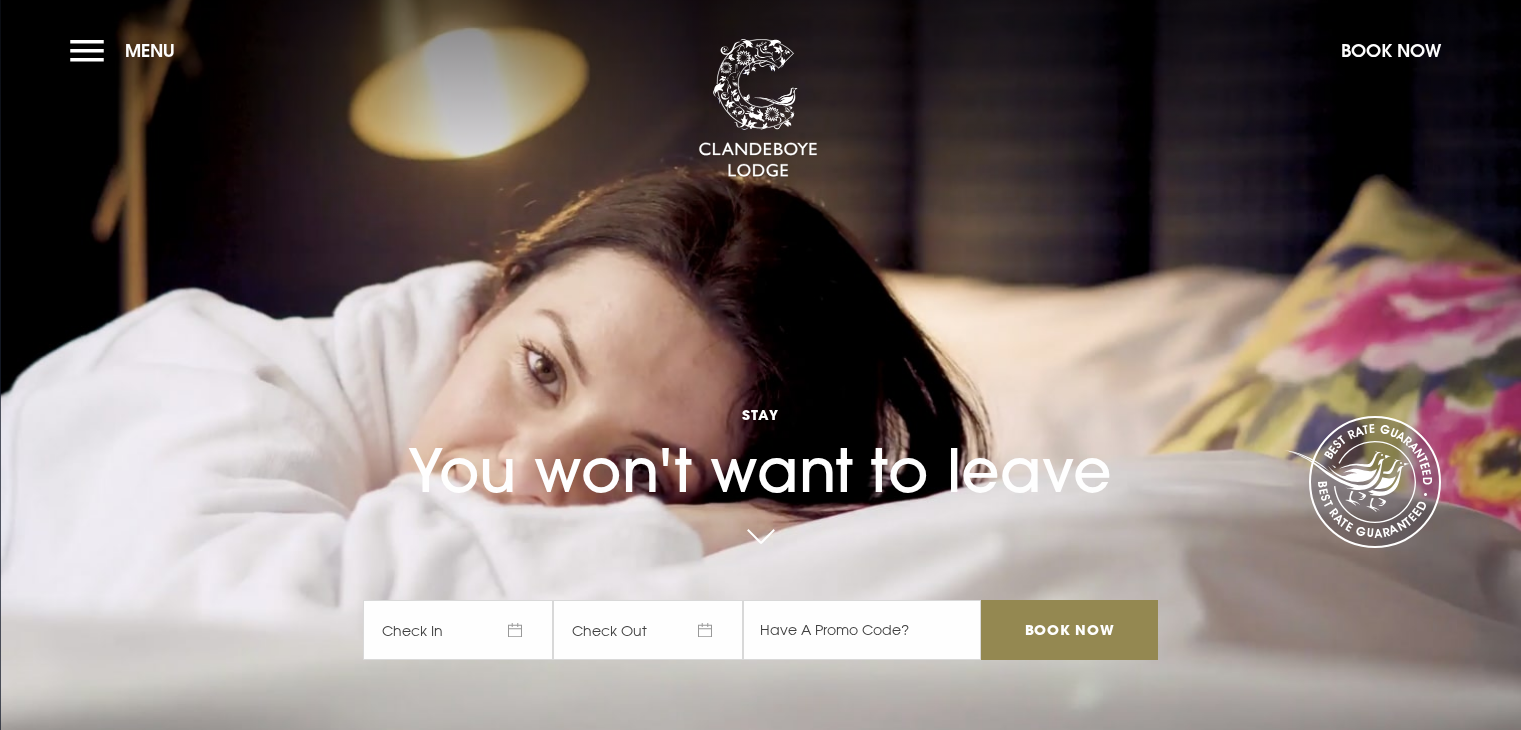 scroll, scrollTop: 0, scrollLeft: 0, axis: both 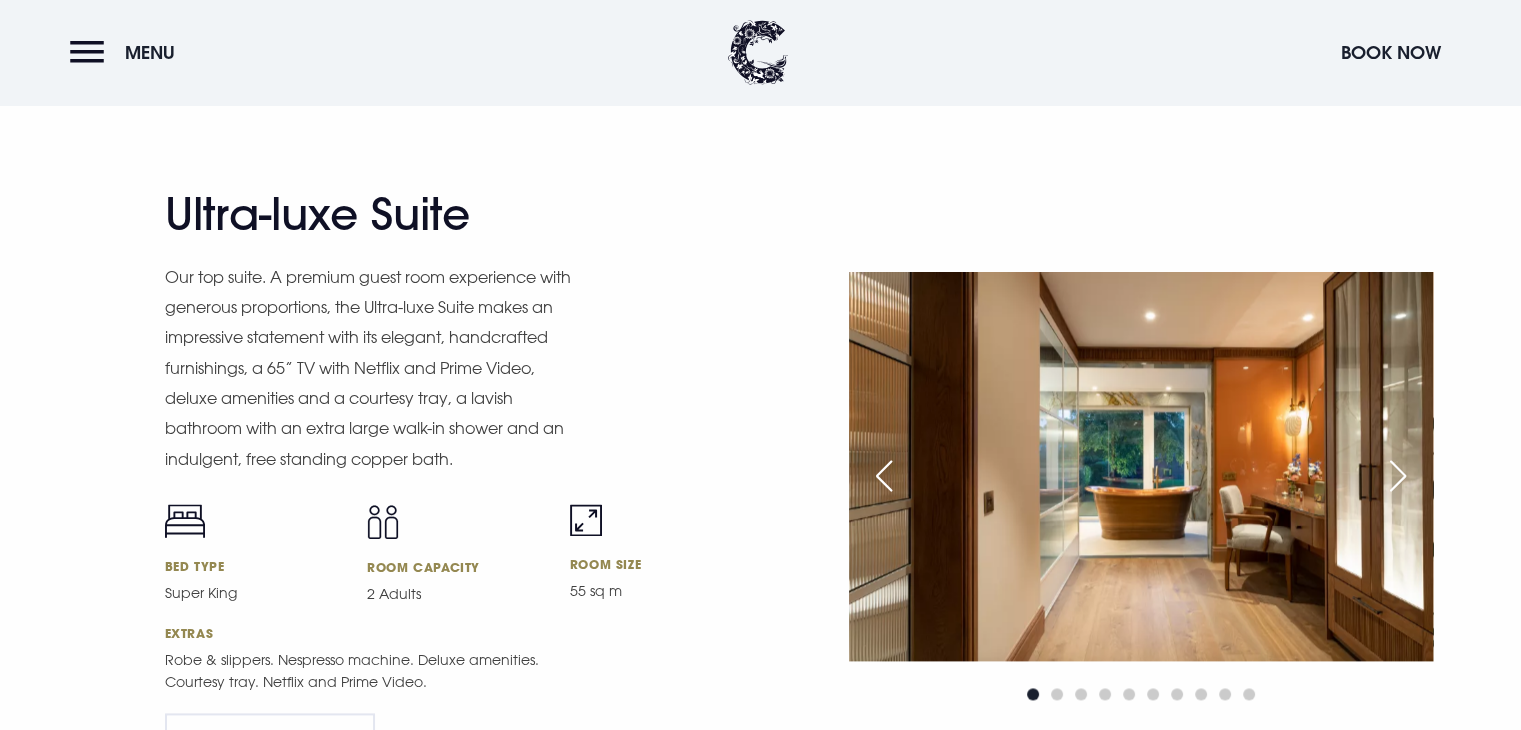 click at bounding box center (1398, 476) 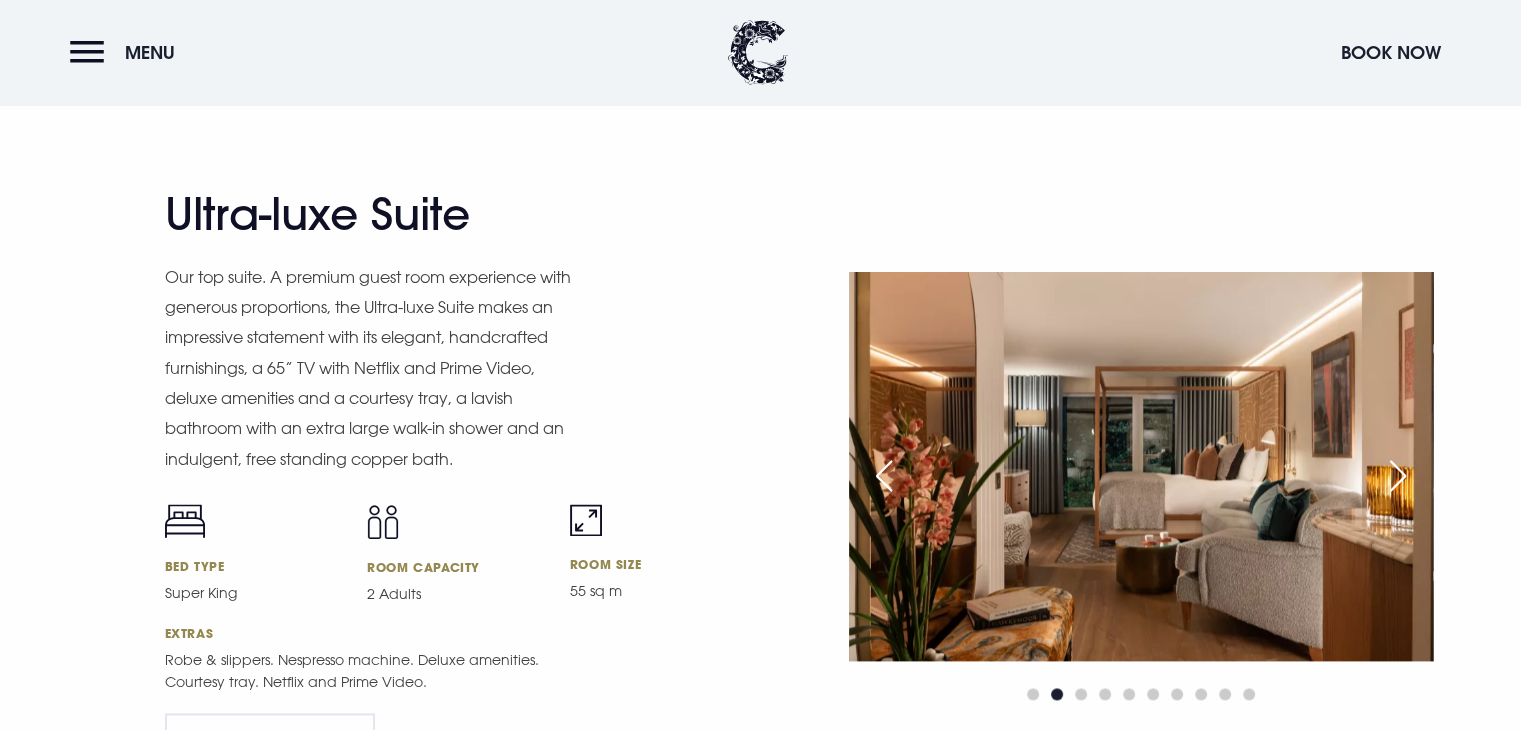 click at bounding box center [1398, 476] 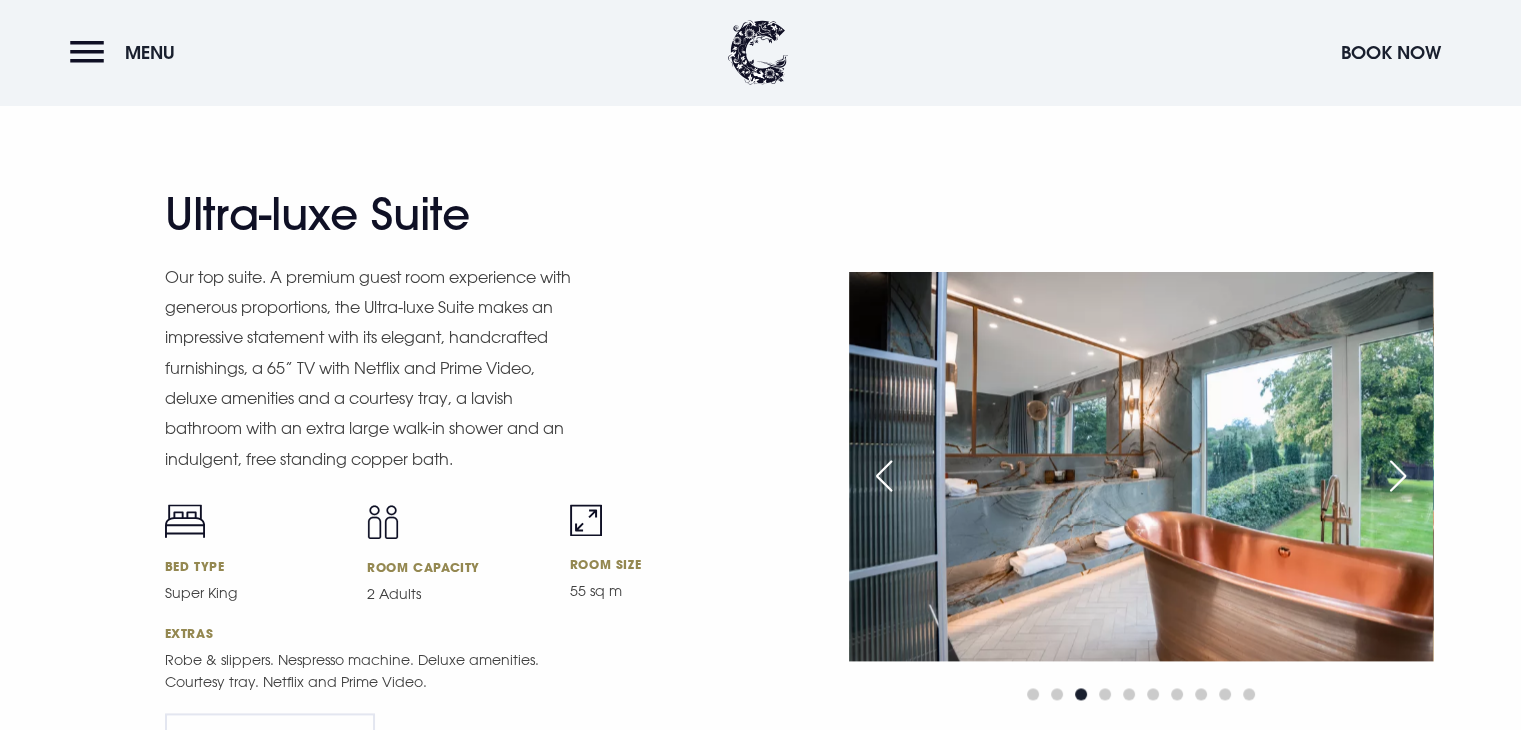 click at bounding box center [1398, 476] 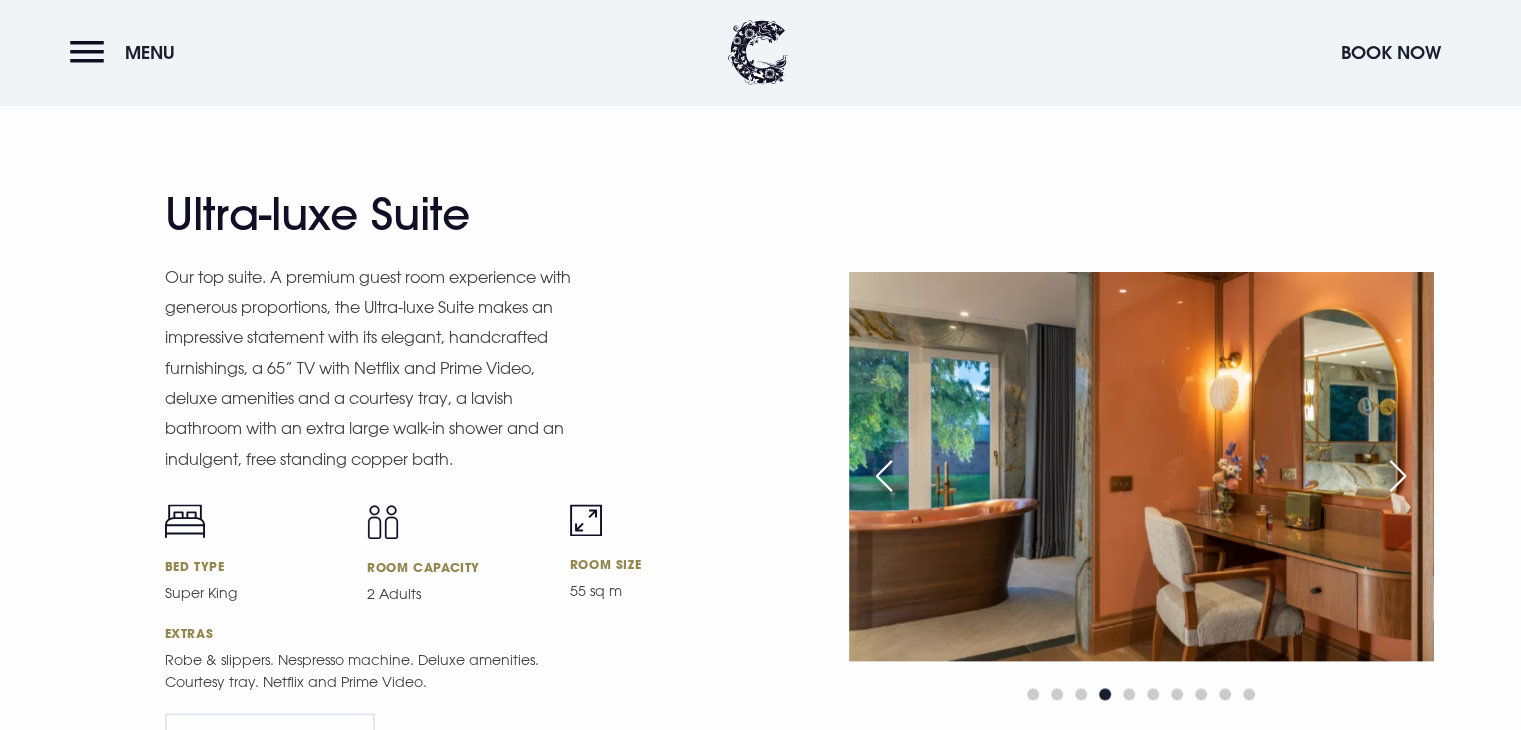 click at bounding box center (1398, 476) 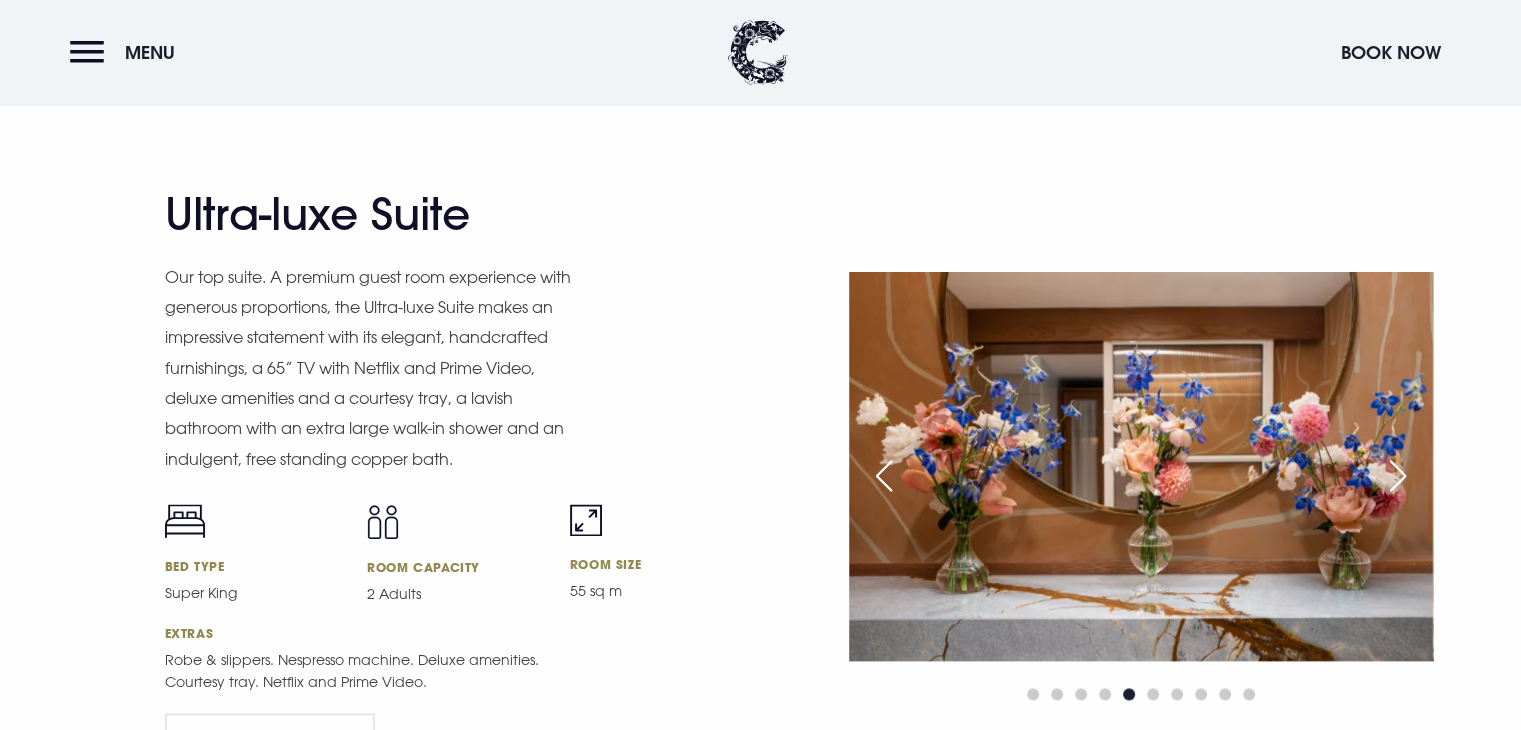 click at bounding box center [1398, 476] 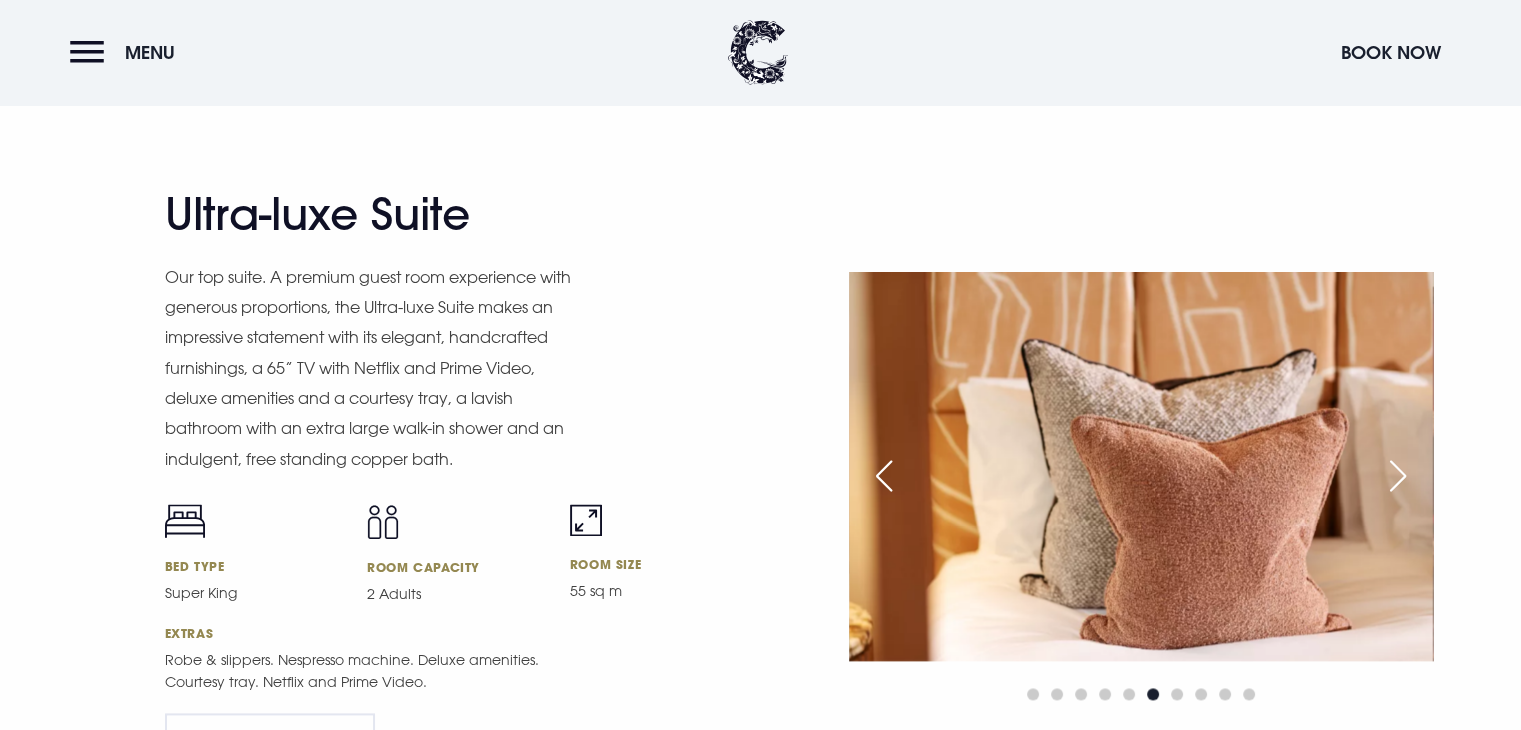 click at bounding box center [1398, 476] 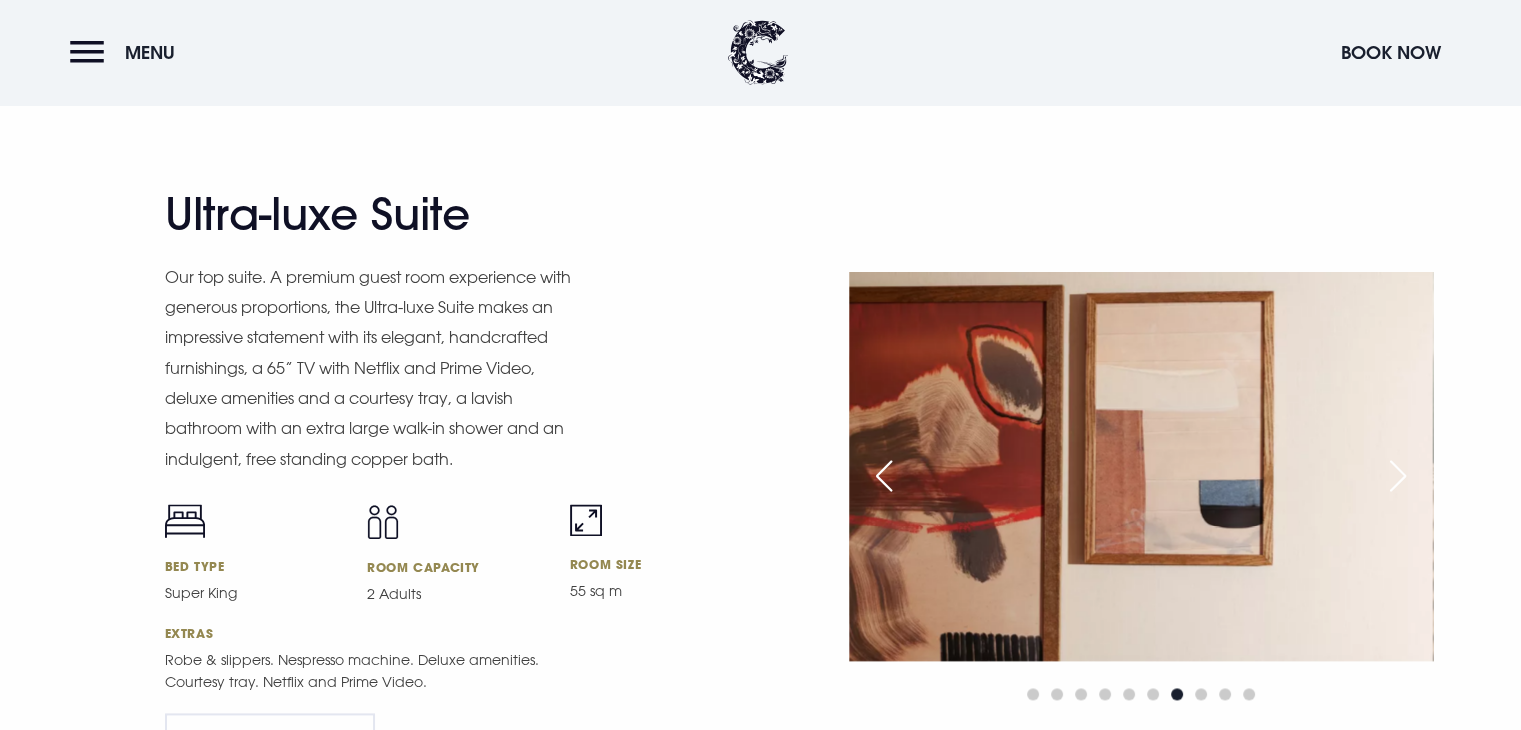 click at bounding box center (1398, 476) 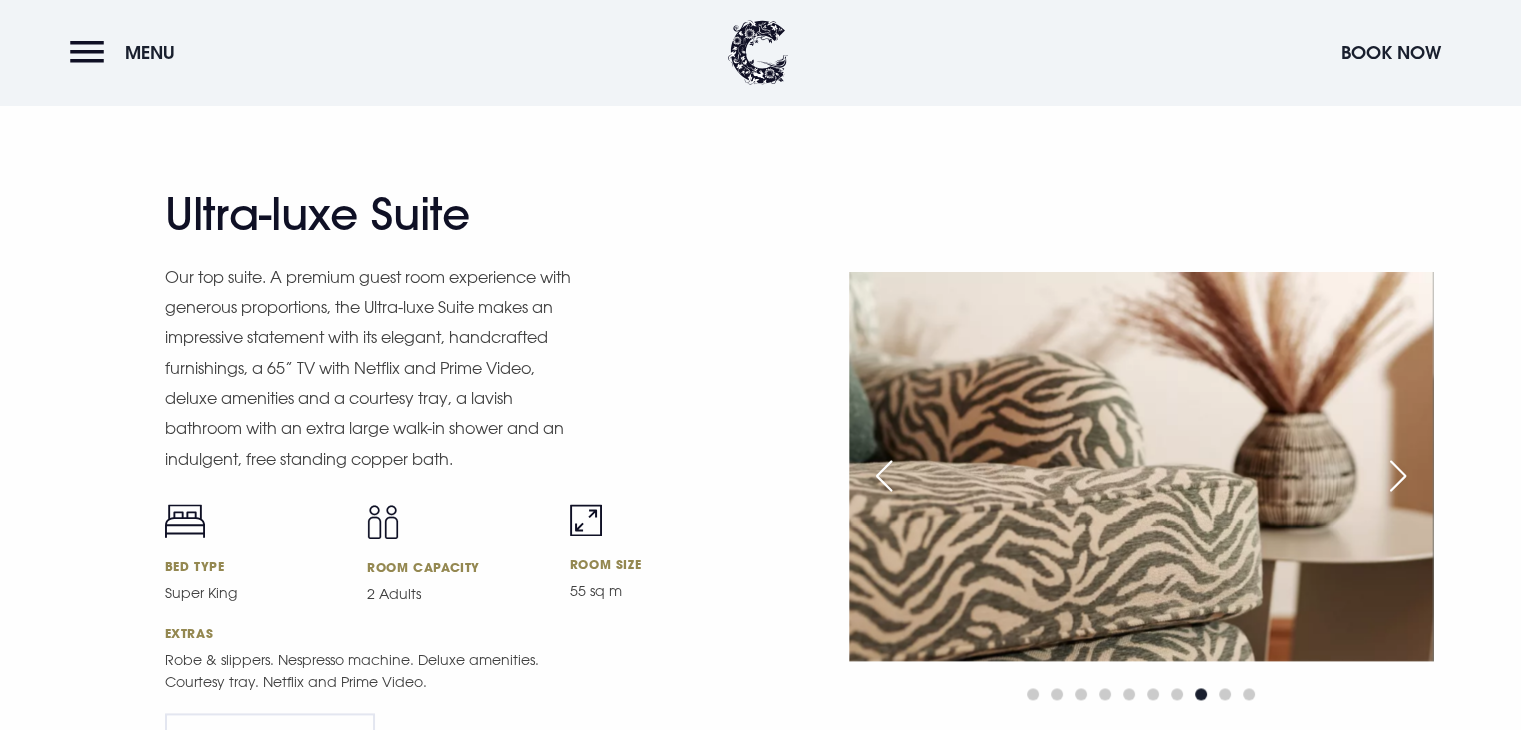 click at bounding box center (1398, 476) 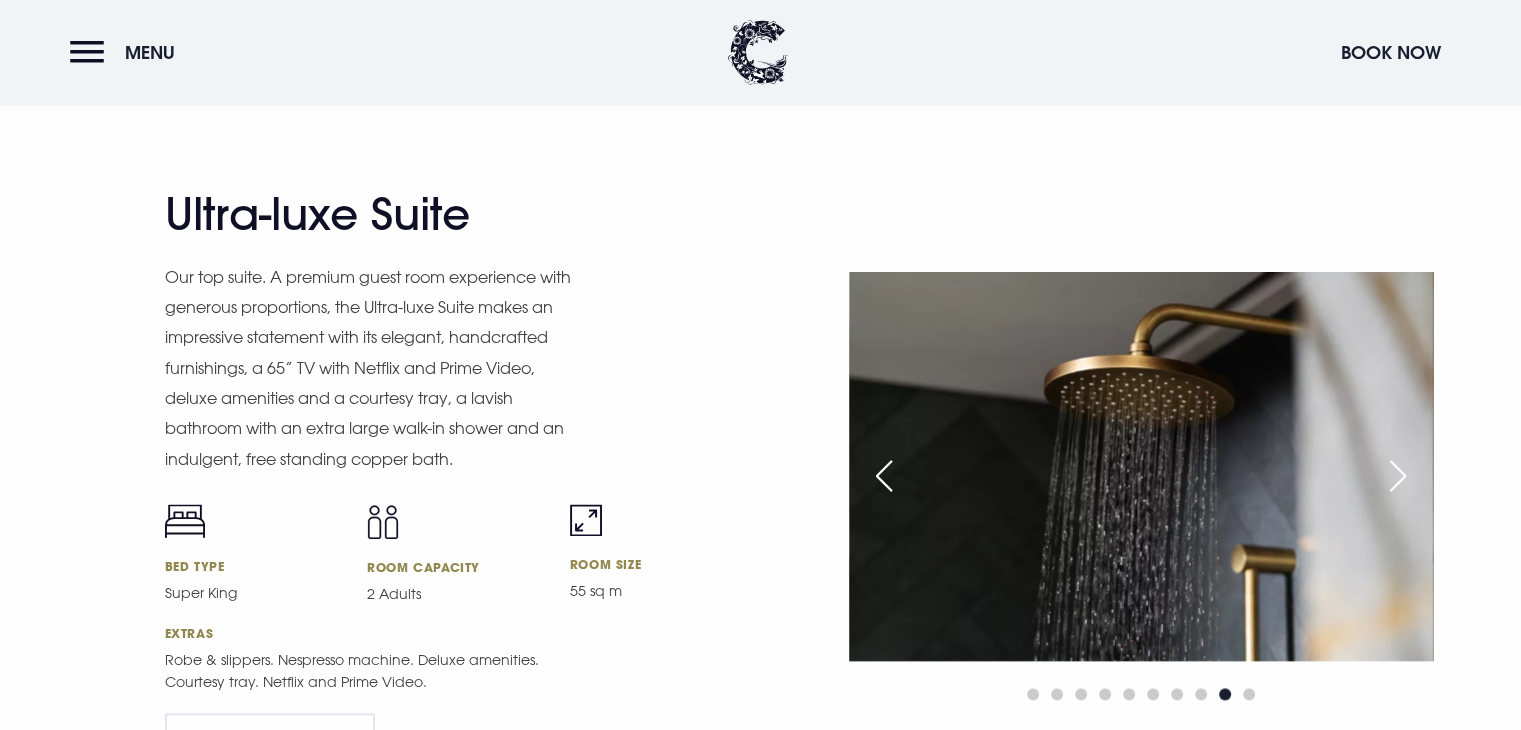 click at bounding box center [1398, 476] 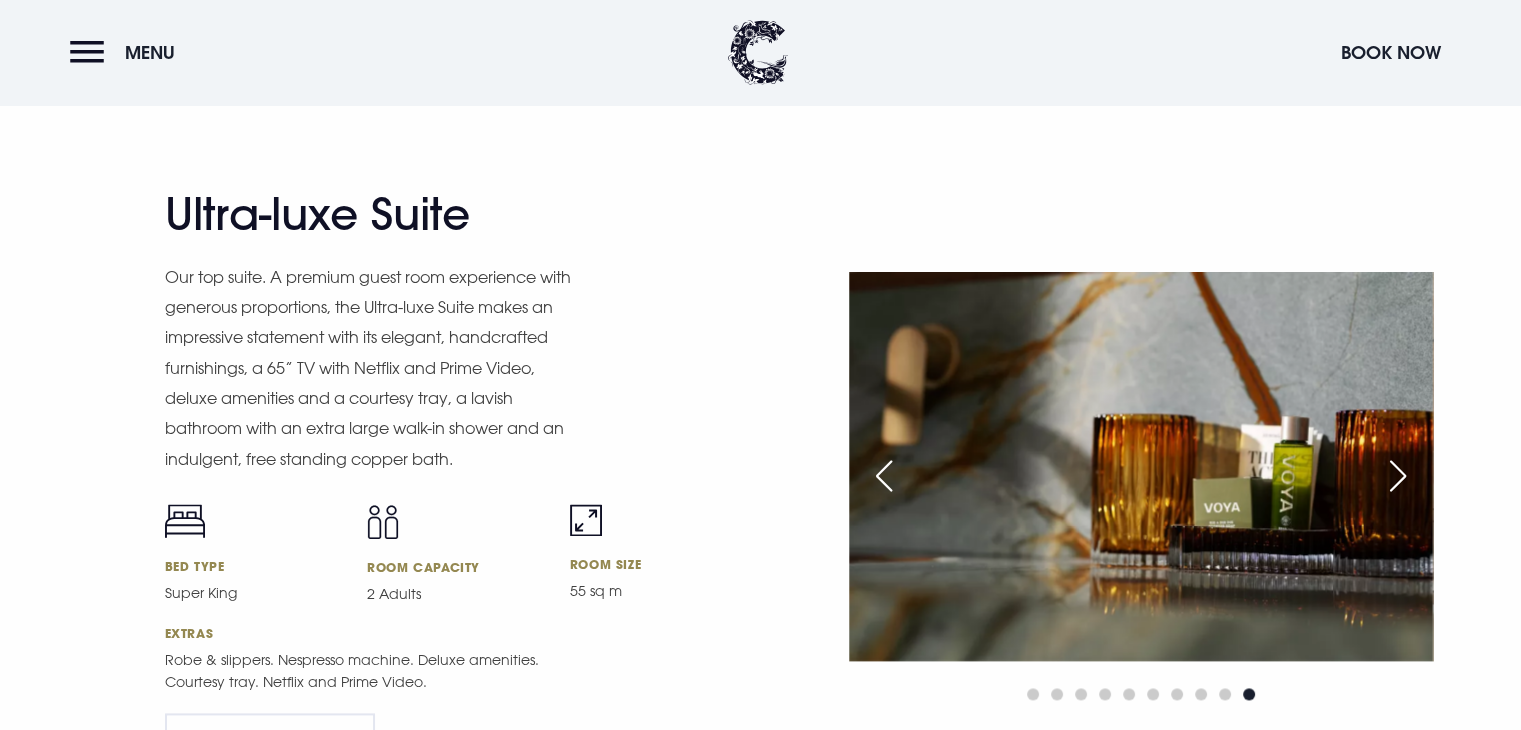 click at bounding box center [1398, 476] 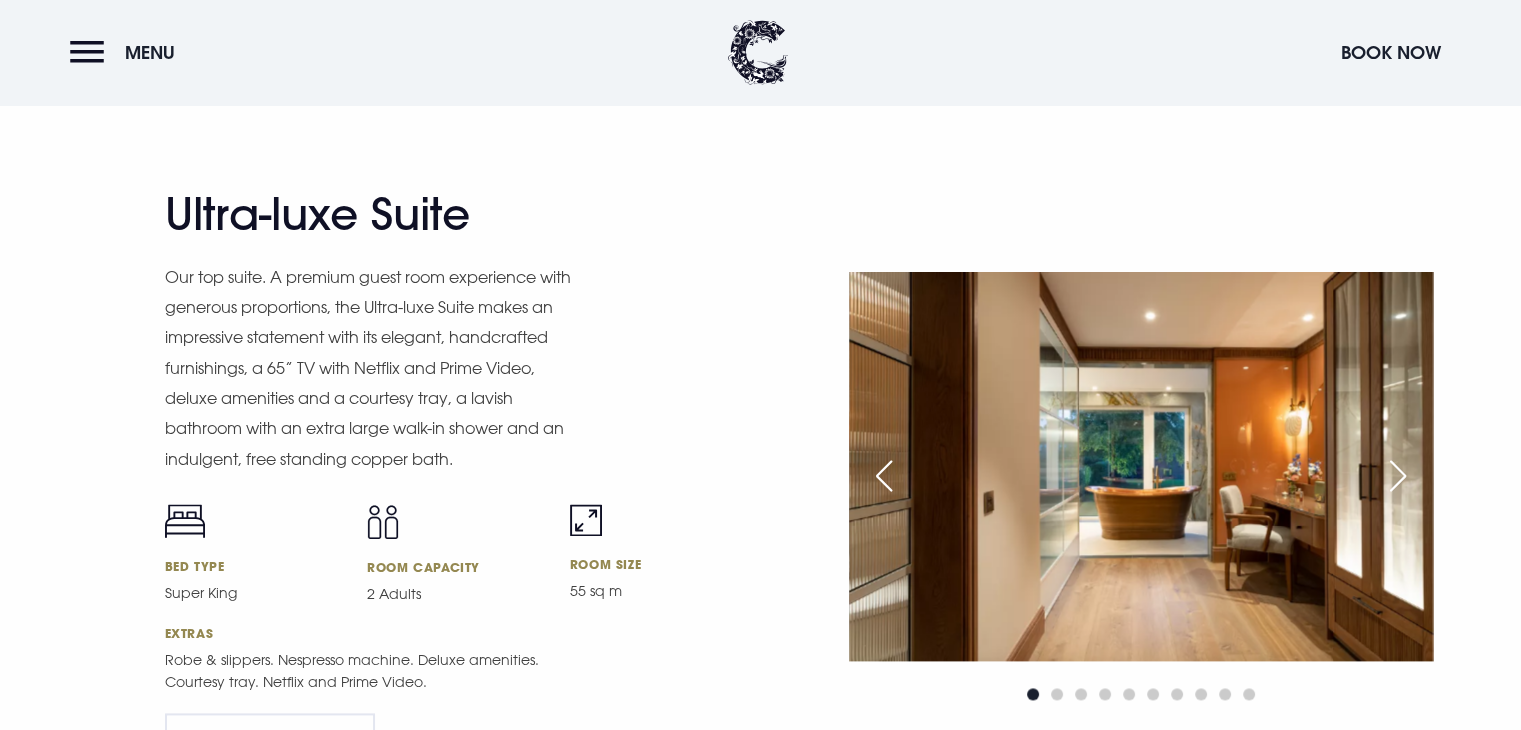 click at bounding box center [1398, 476] 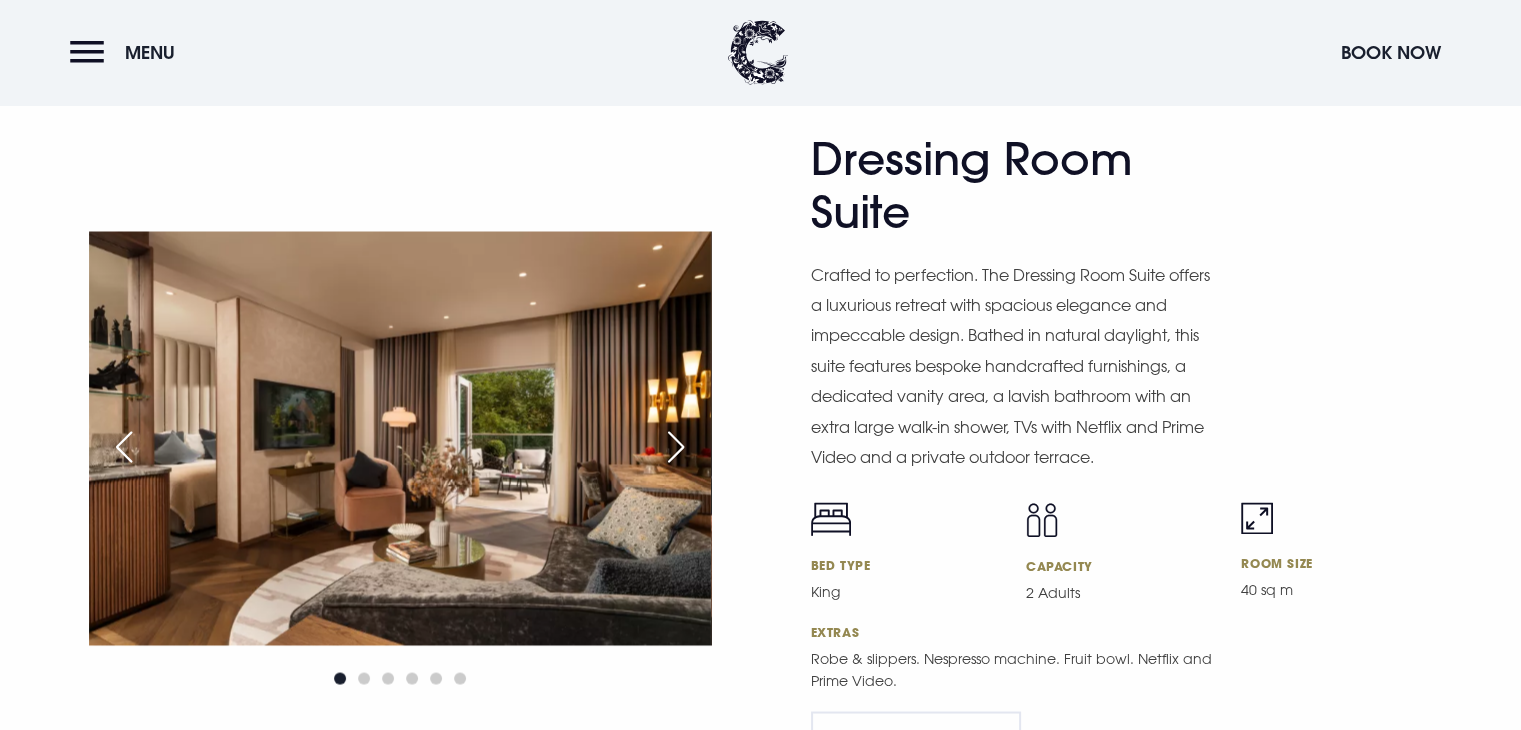 scroll, scrollTop: 3300, scrollLeft: 0, axis: vertical 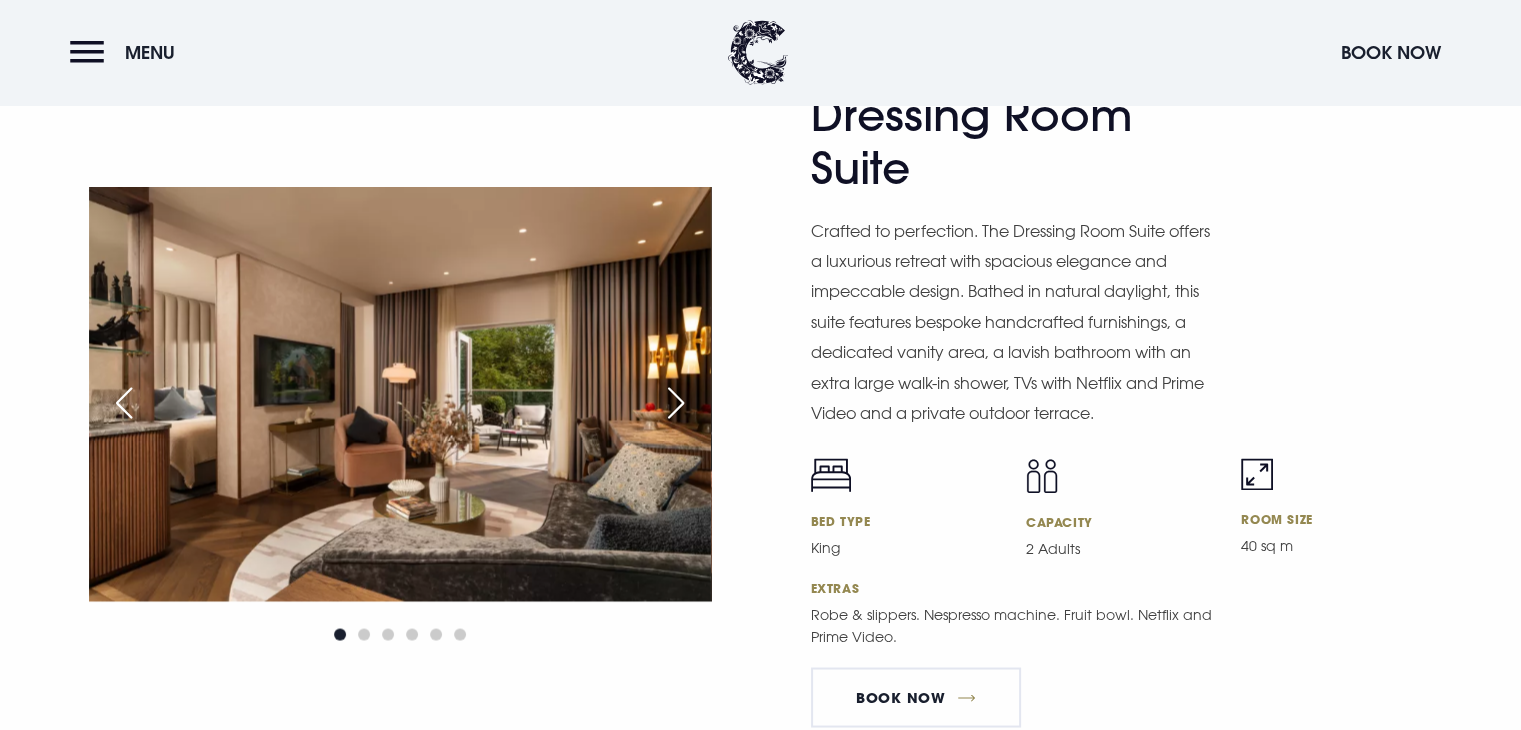 click at bounding box center (676, 403) 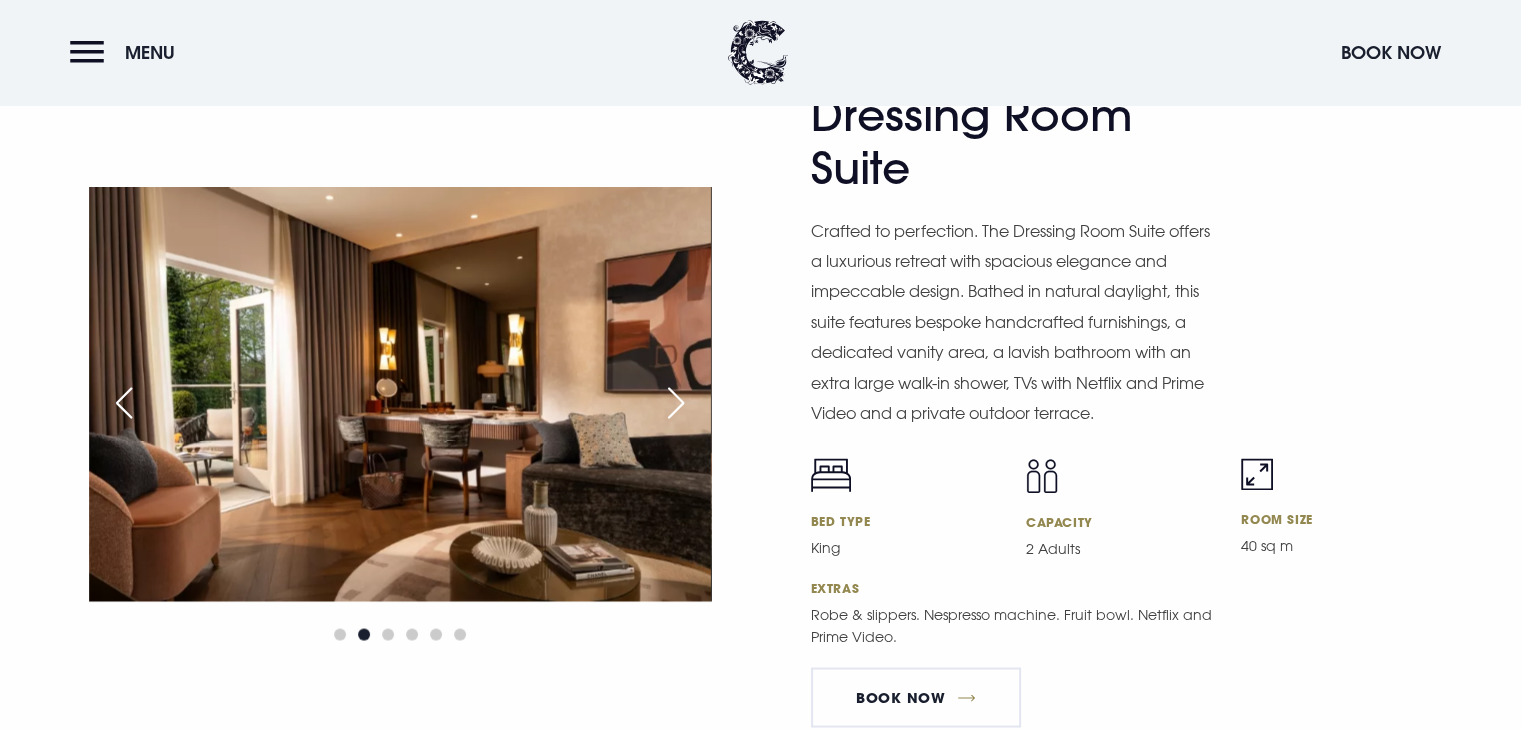 click at bounding box center [676, 403] 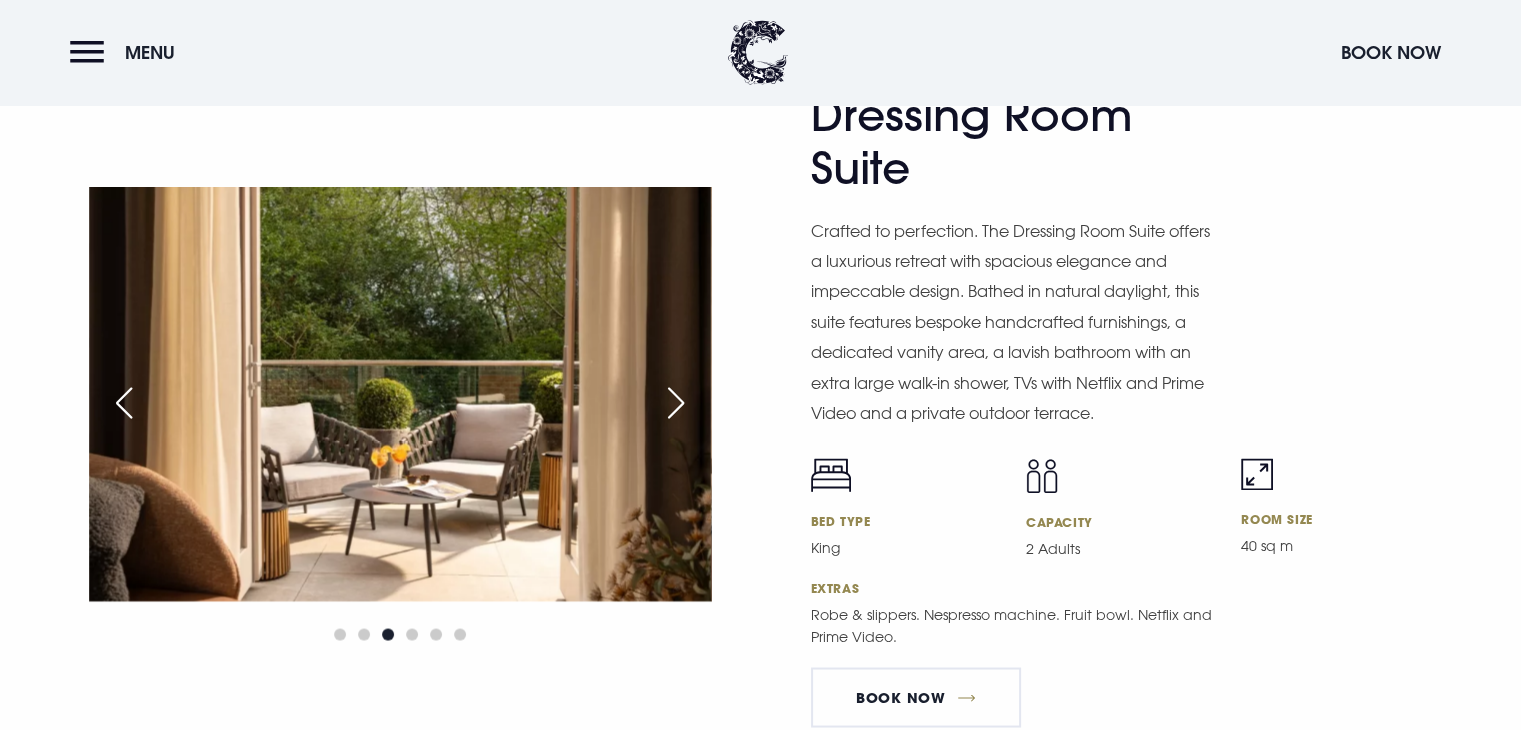 click at bounding box center (676, 403) 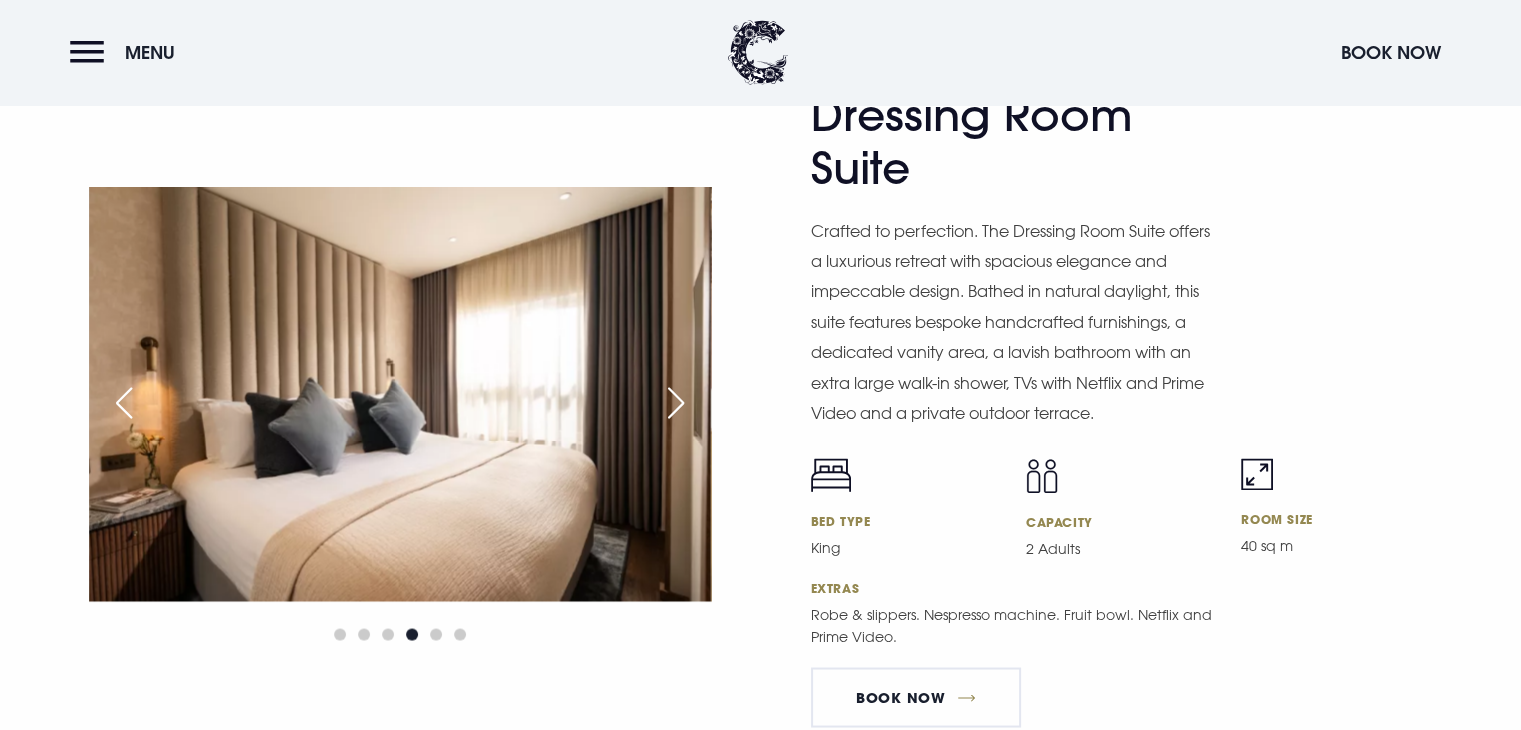 click at bounding box center [676, 403] 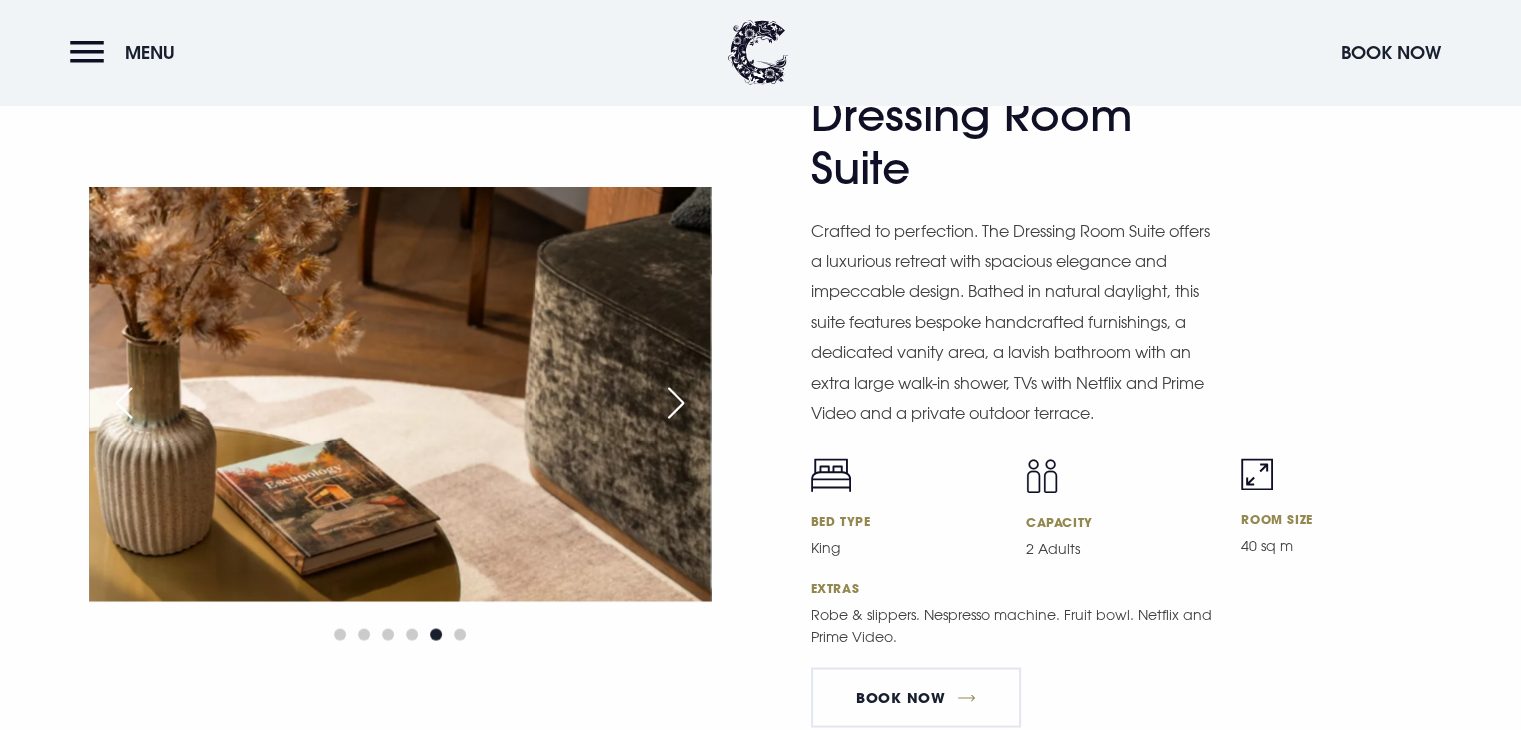 click at bounding box center (676, 403) 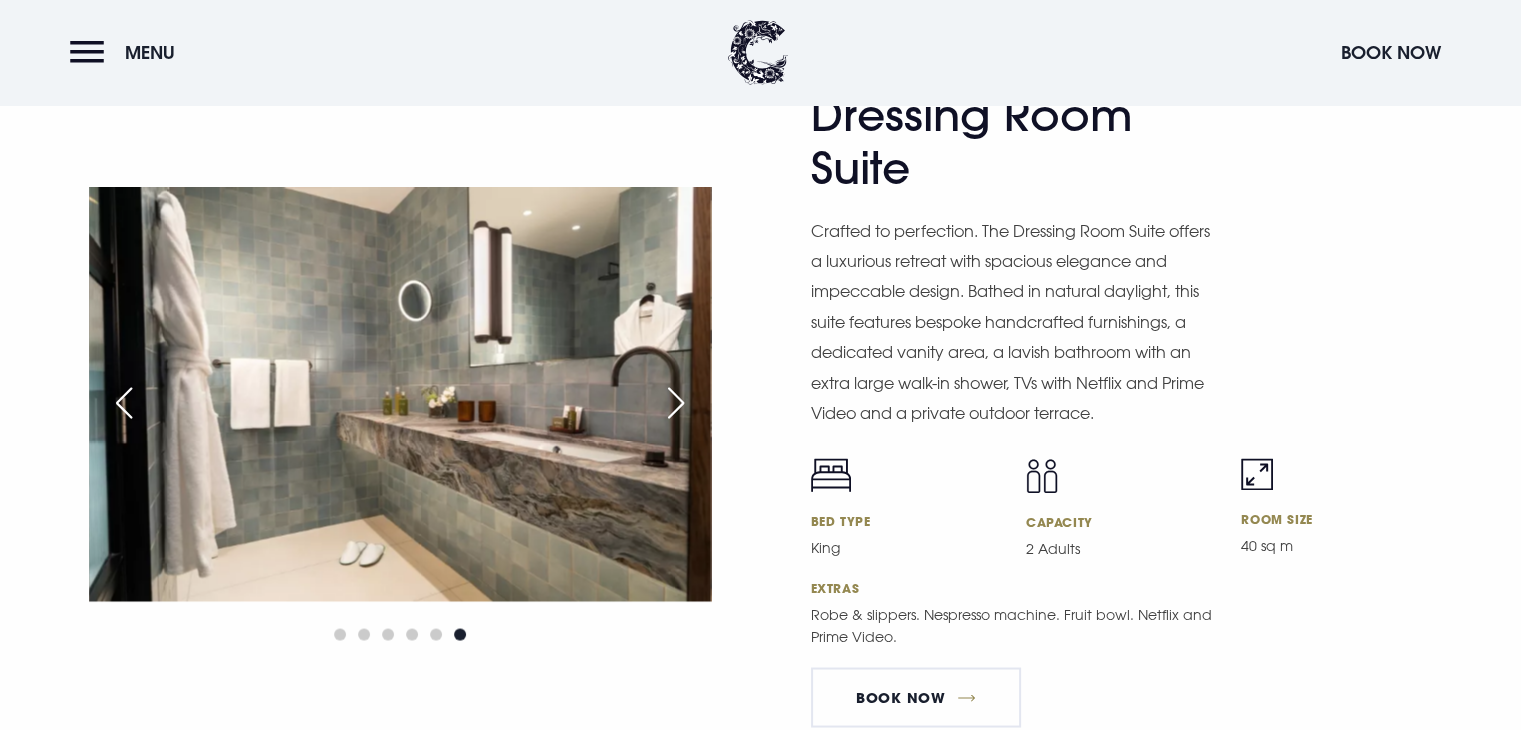 click at bounding box center (676, 403) 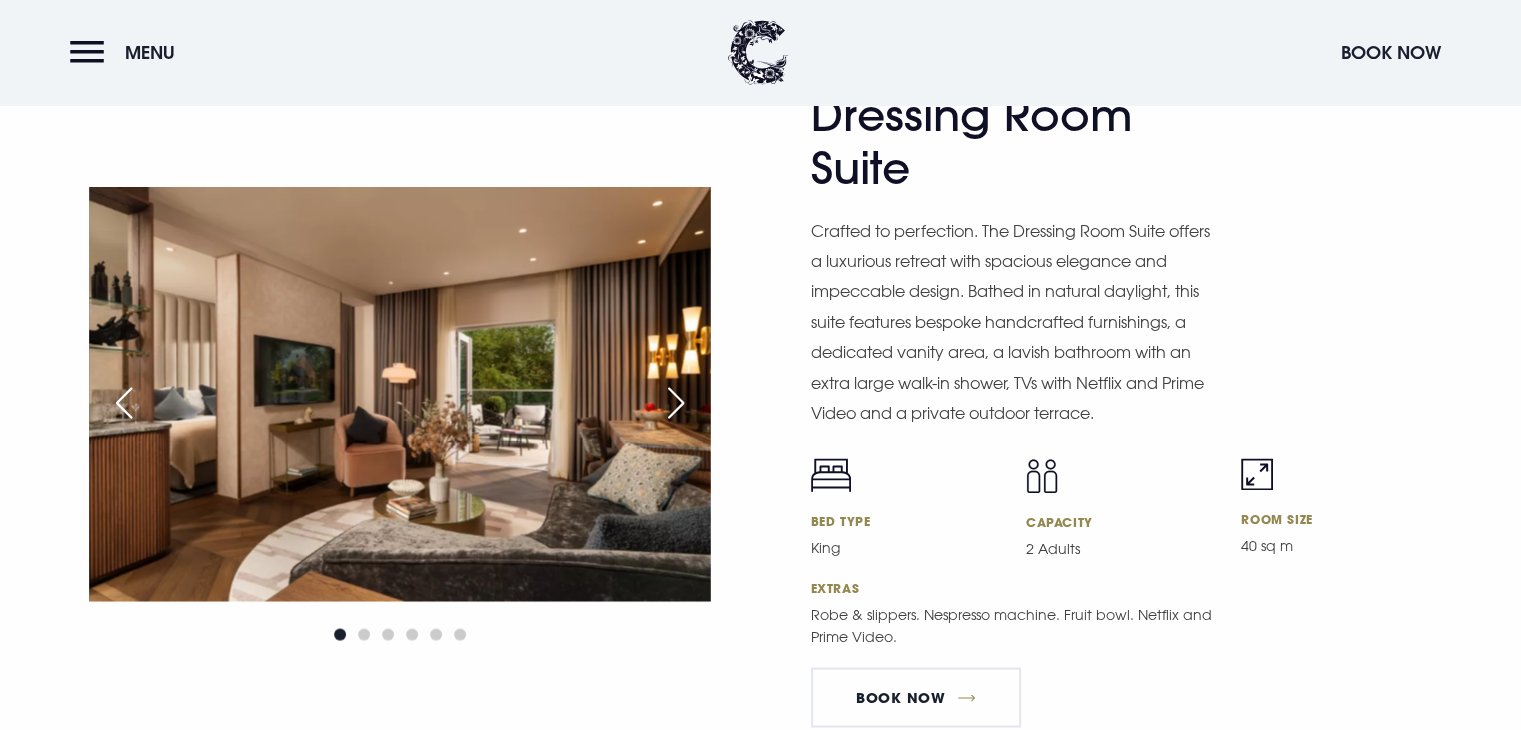 click at bounding box center [676, 403] 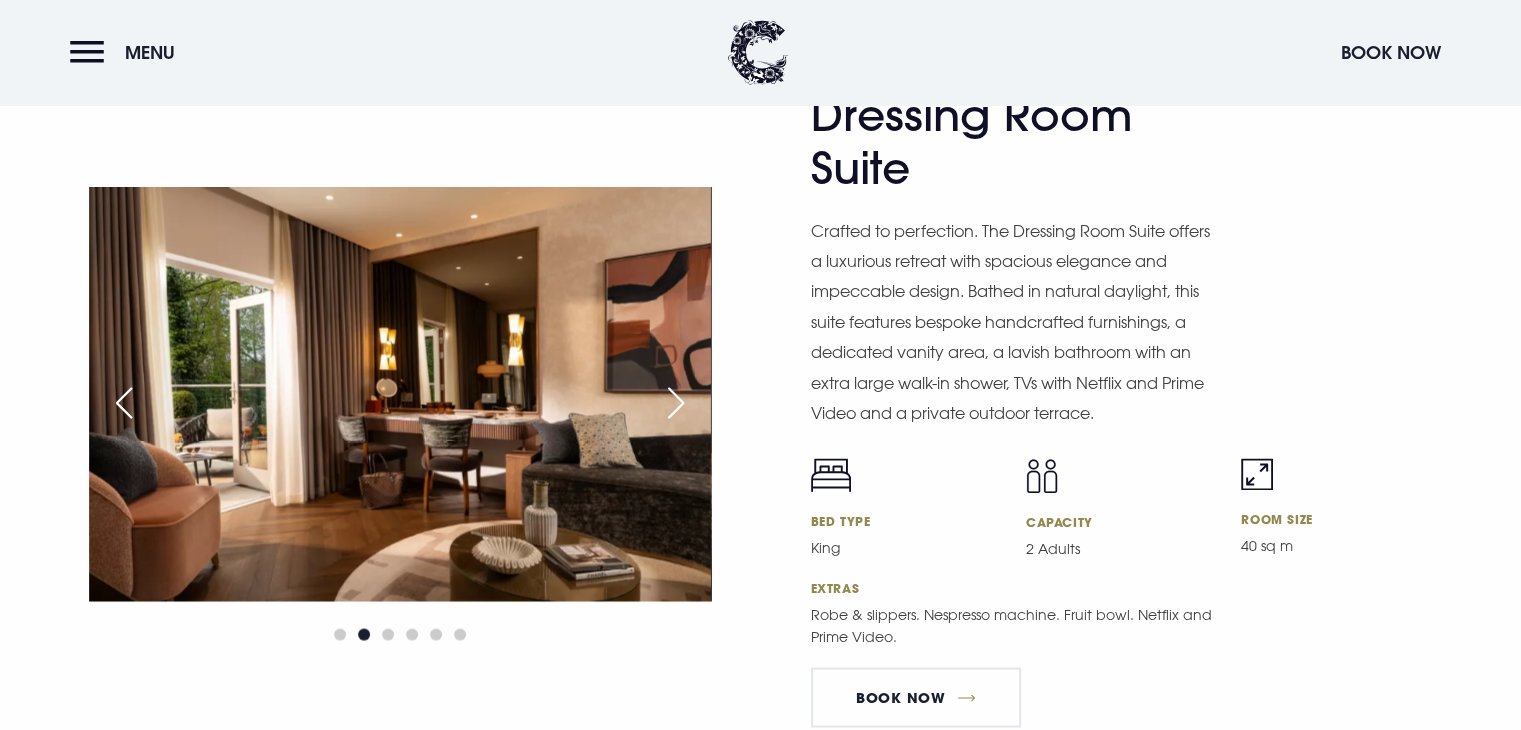 click at bounding box center [676, 403] 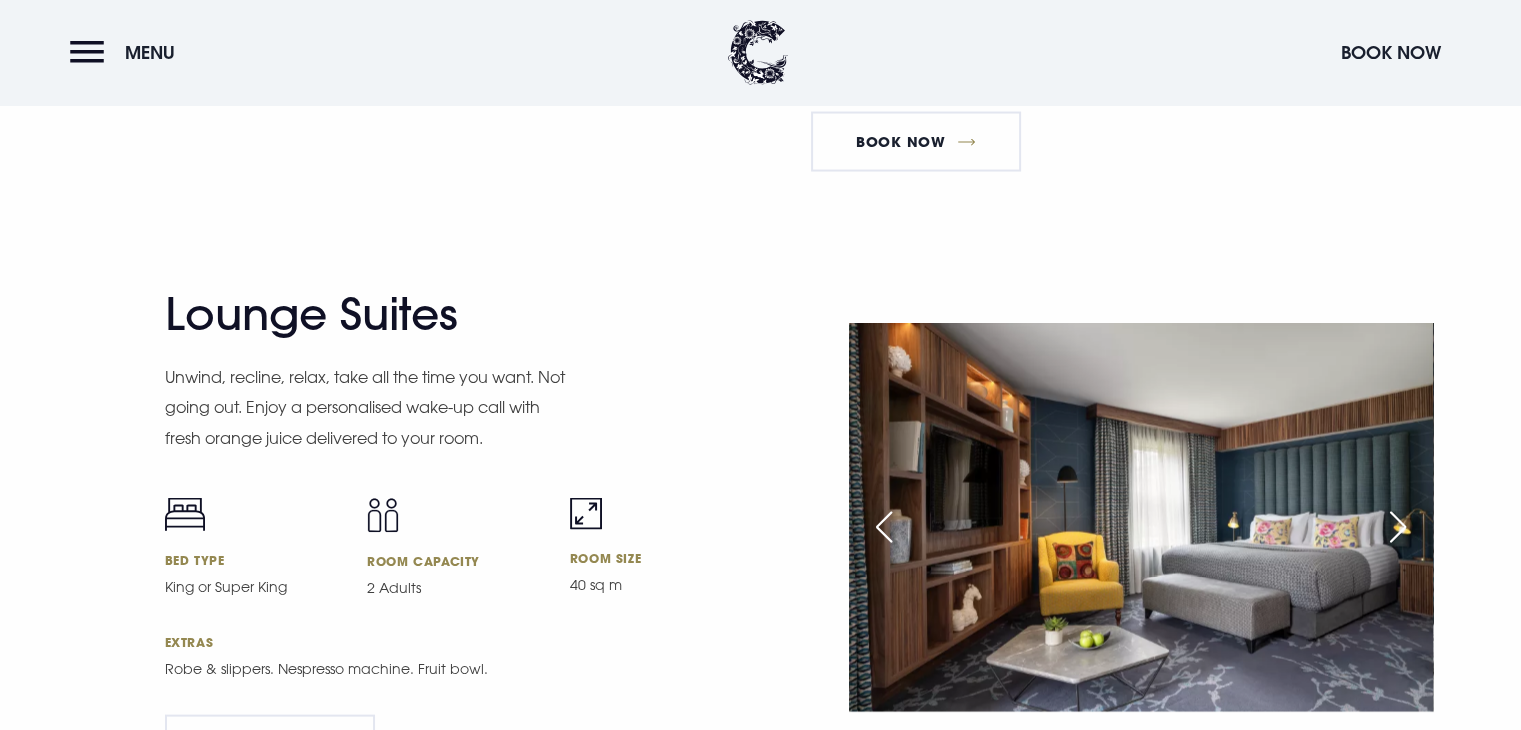 scroll, scrollTop: 4000, scrollLeft: 0, axis: vertical 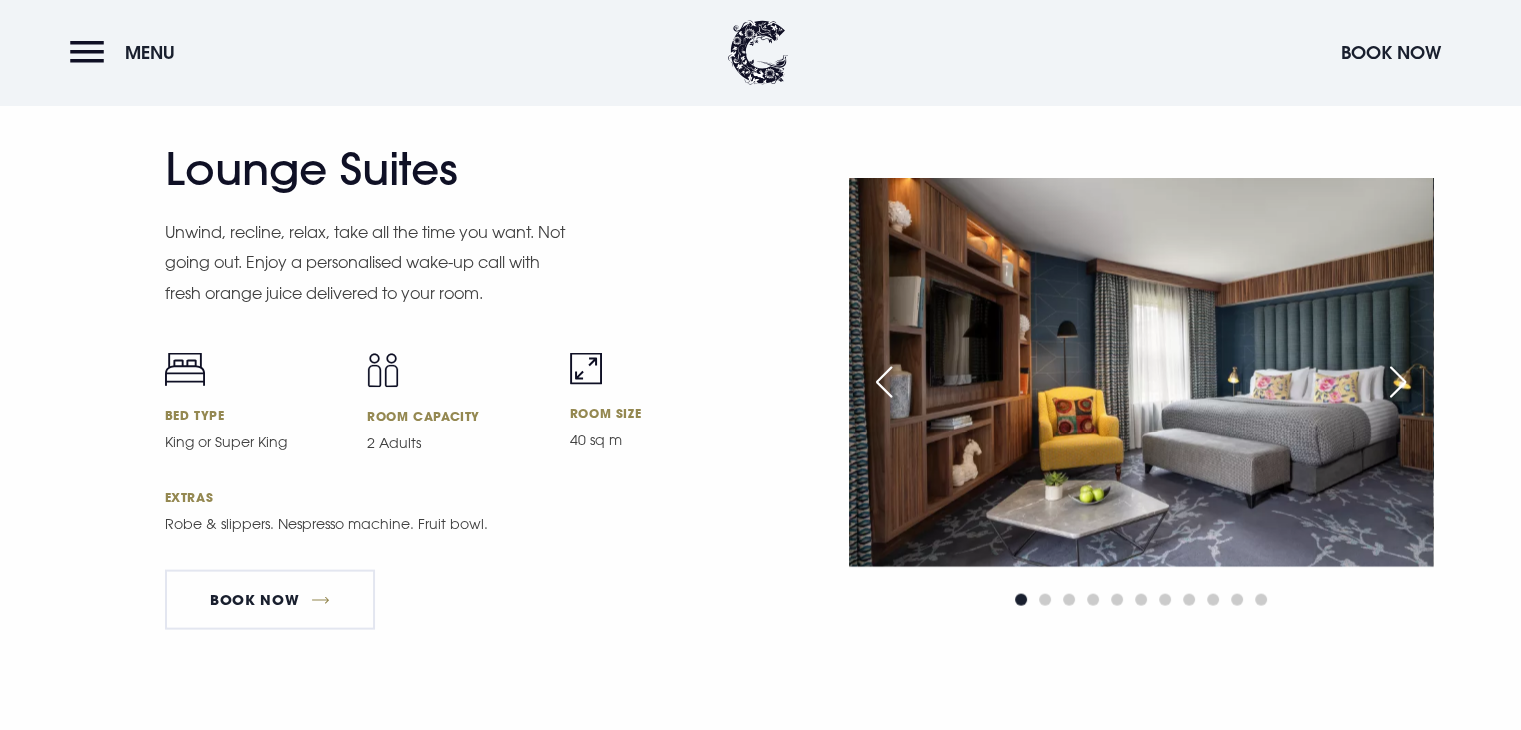 click at bounding box center [1398, 382] 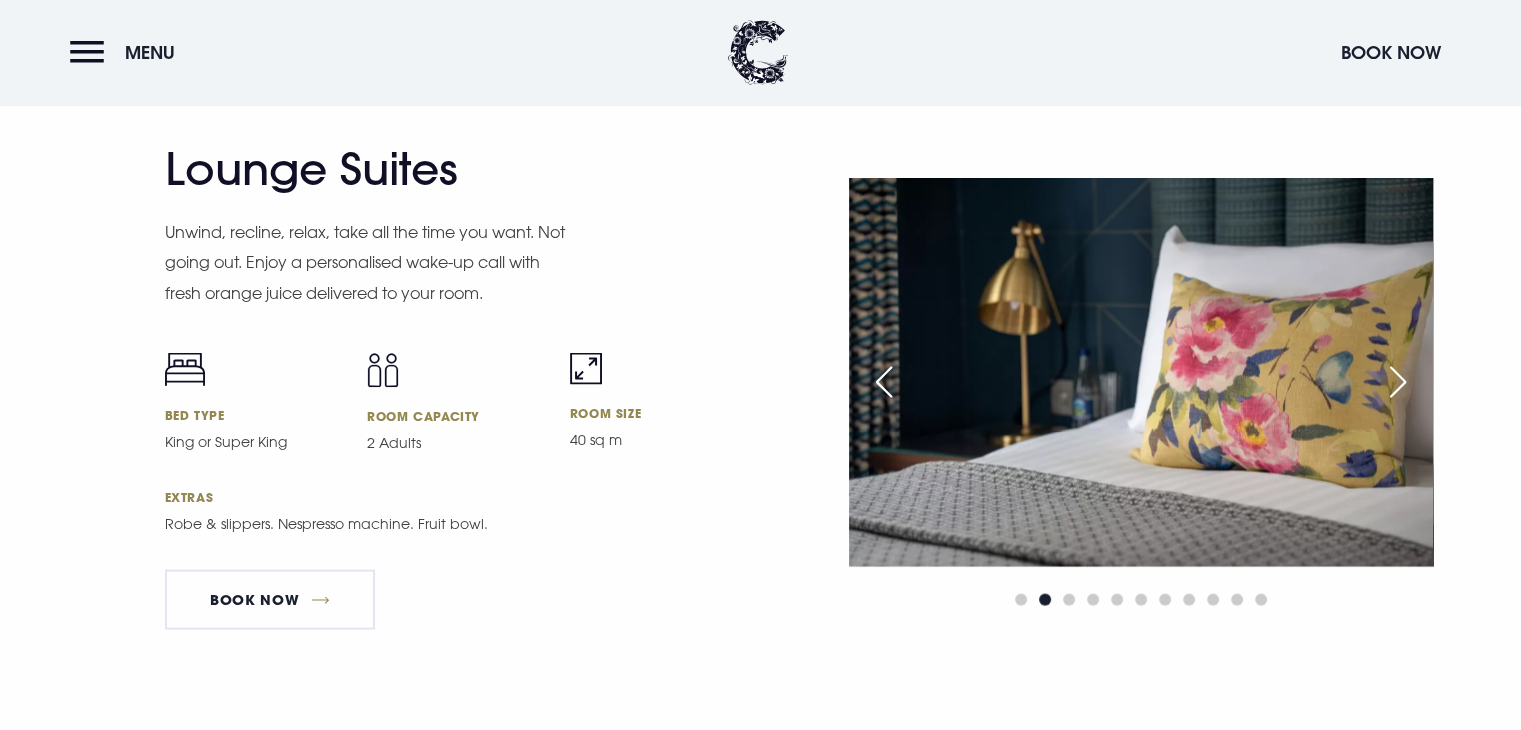 click at bounding box center (1398, 382) 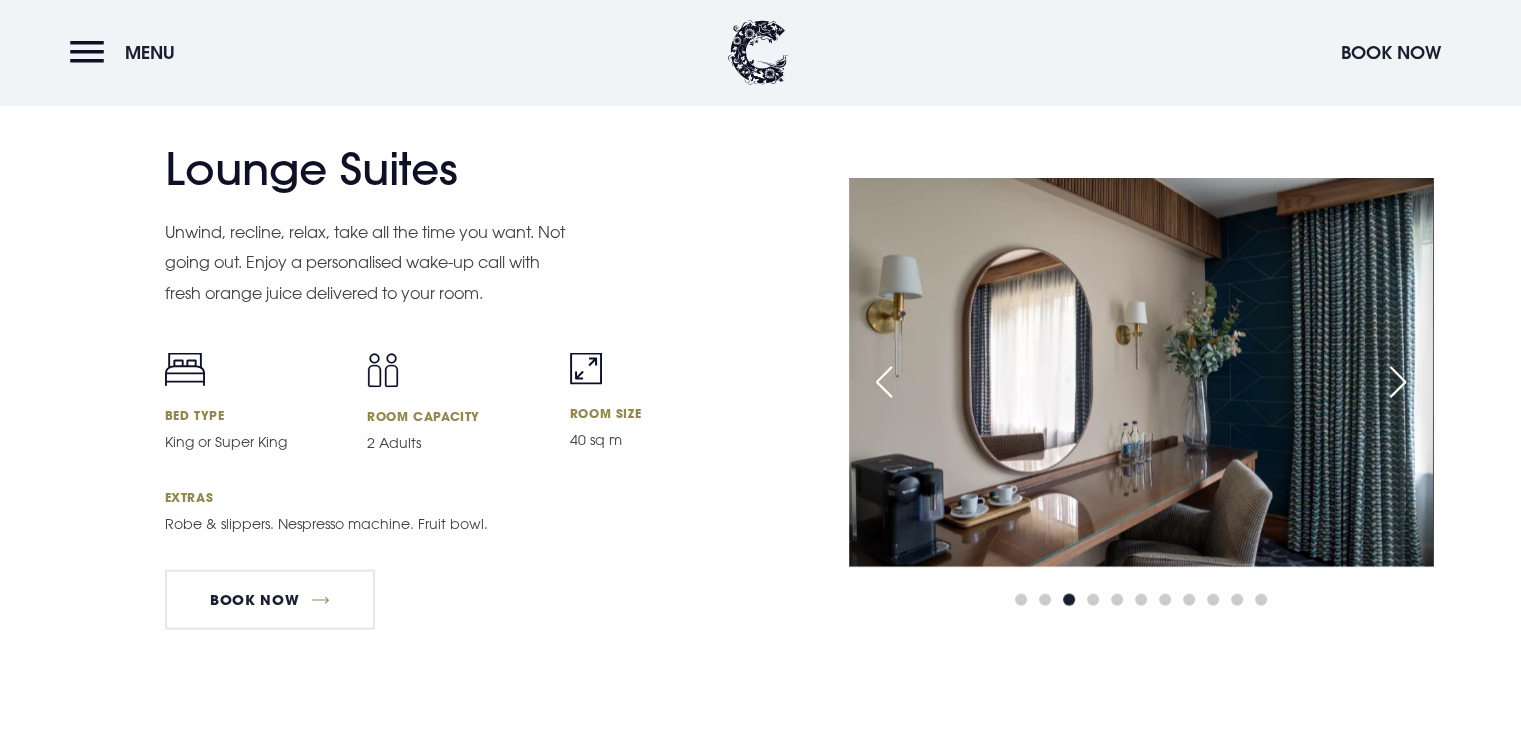 click at bounding box center (1398, 382) 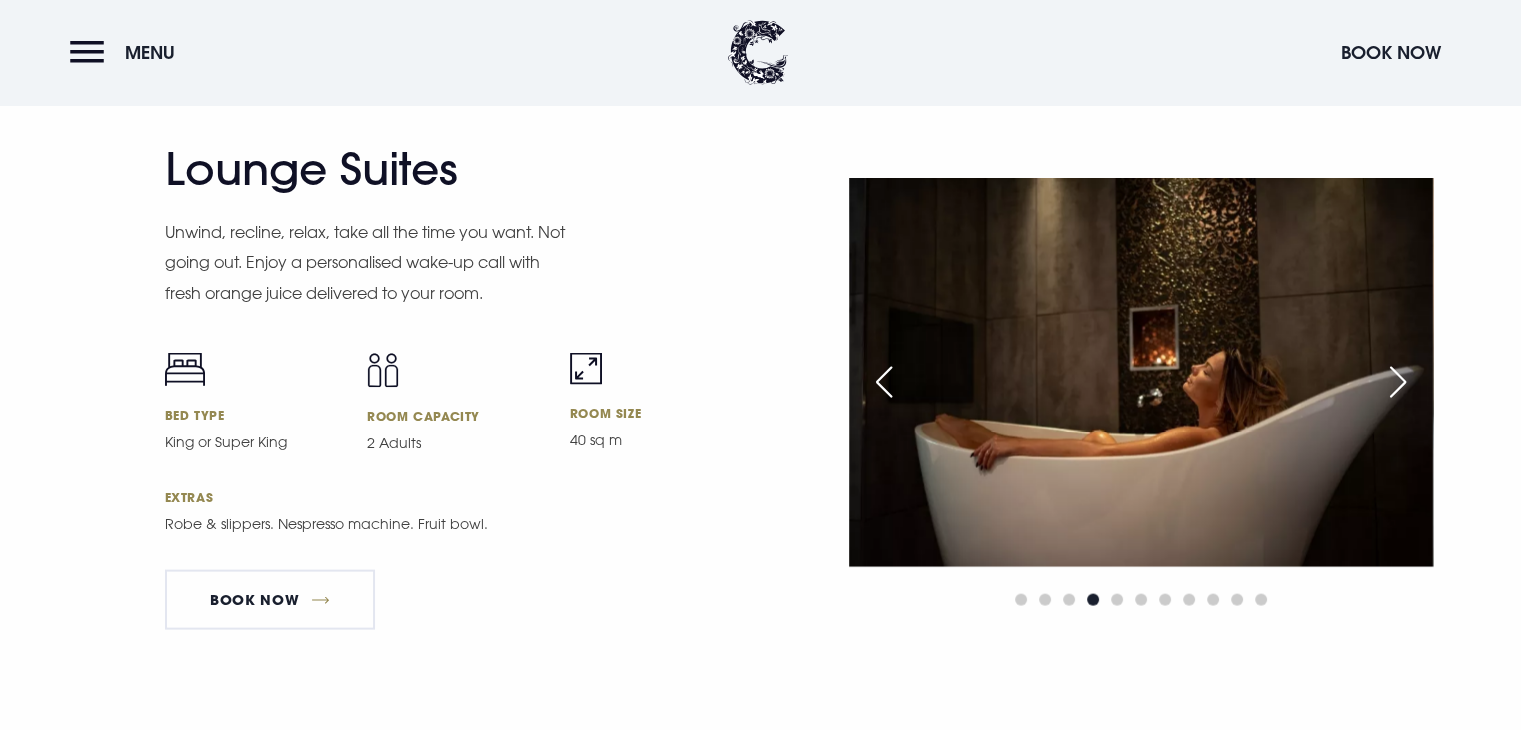click at bounding box center [1398, 382] 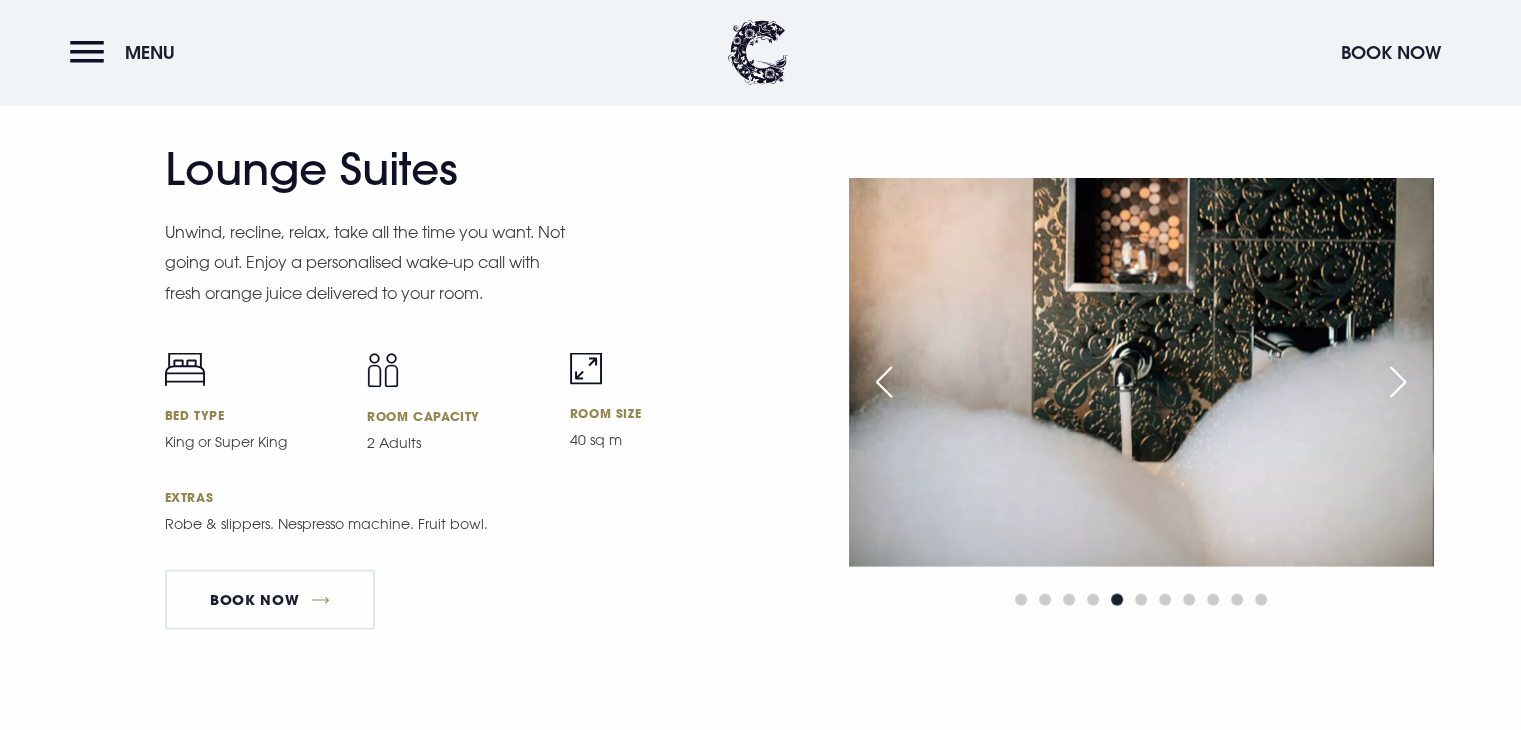 click at bounding box center (1398, 382) 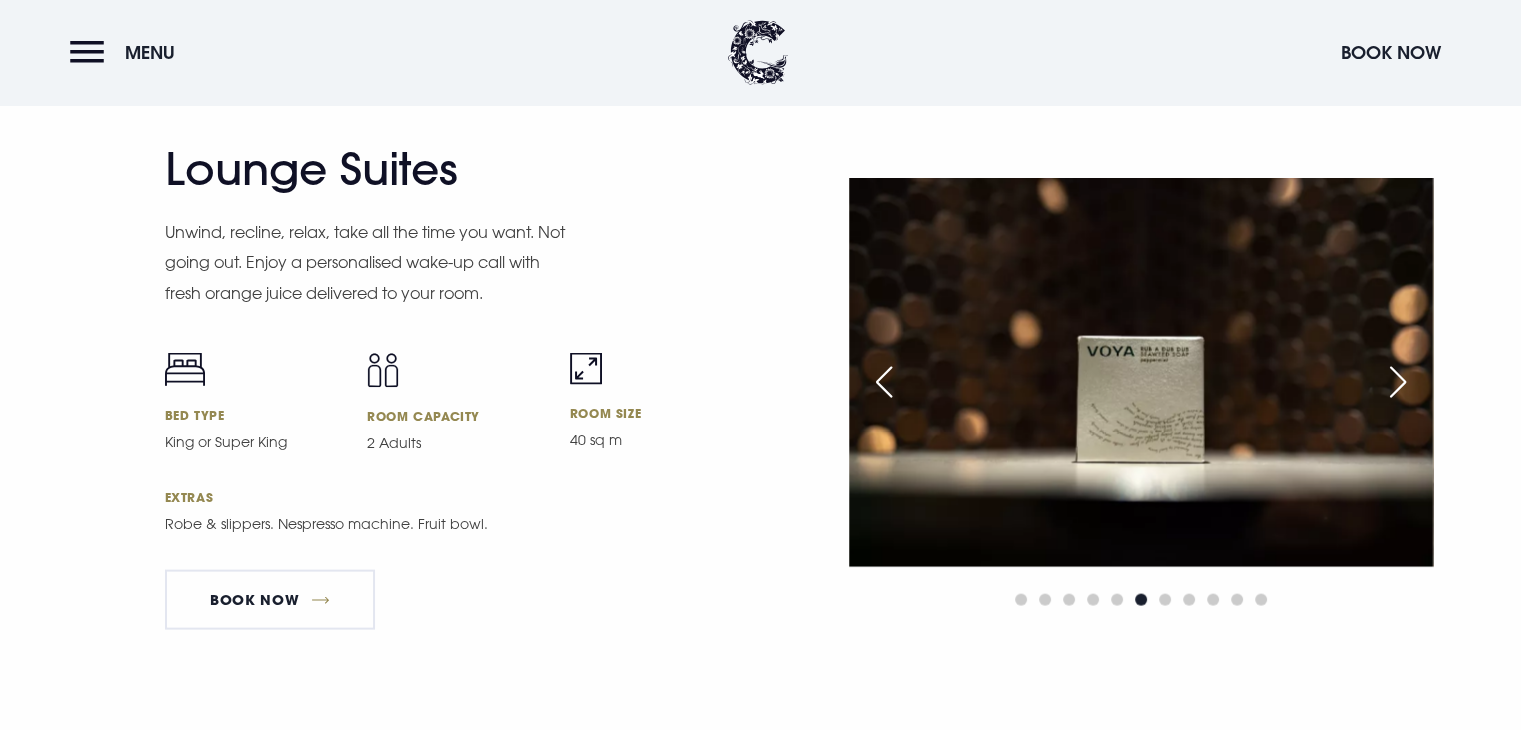click at bounding box center (1398, 382) 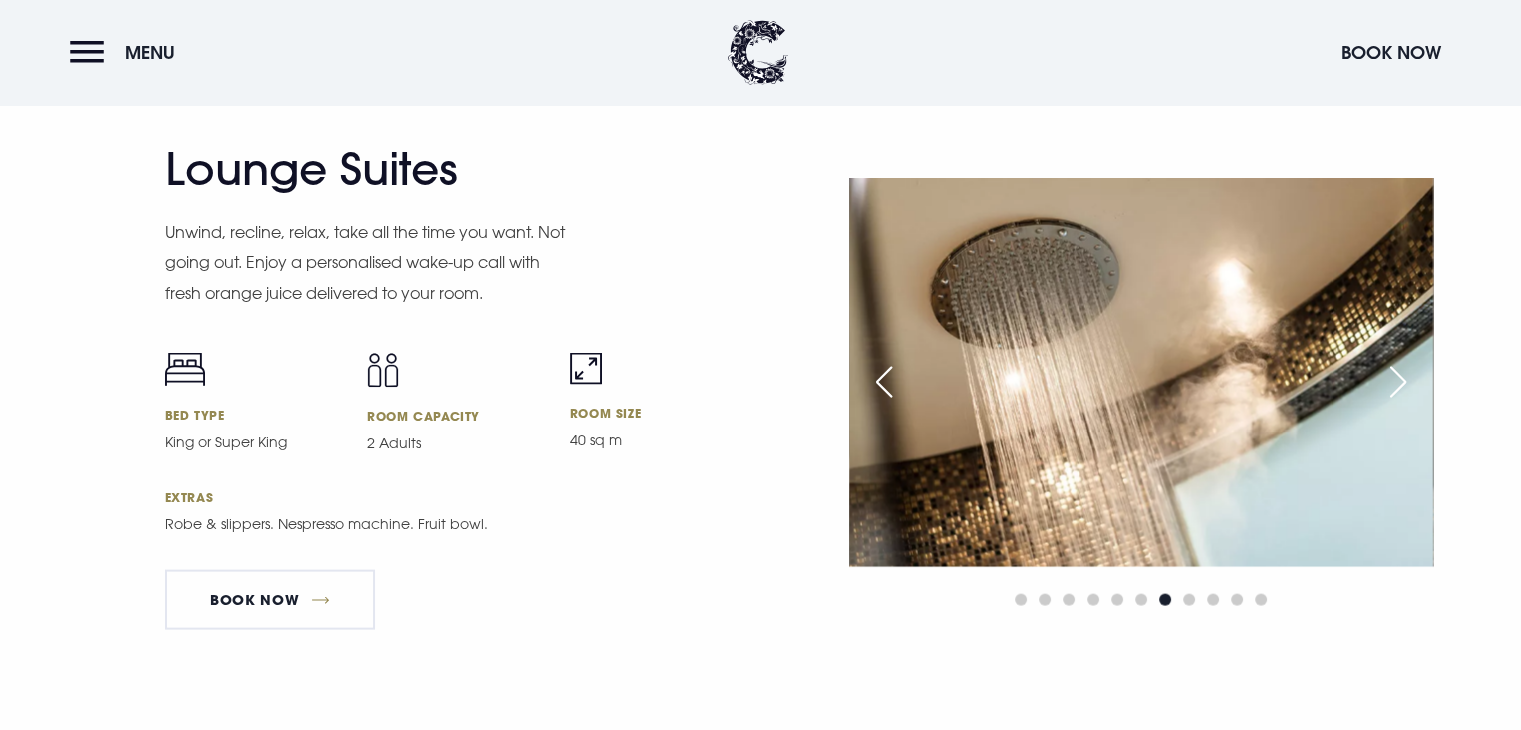 click at bounding box center [1398, 382] 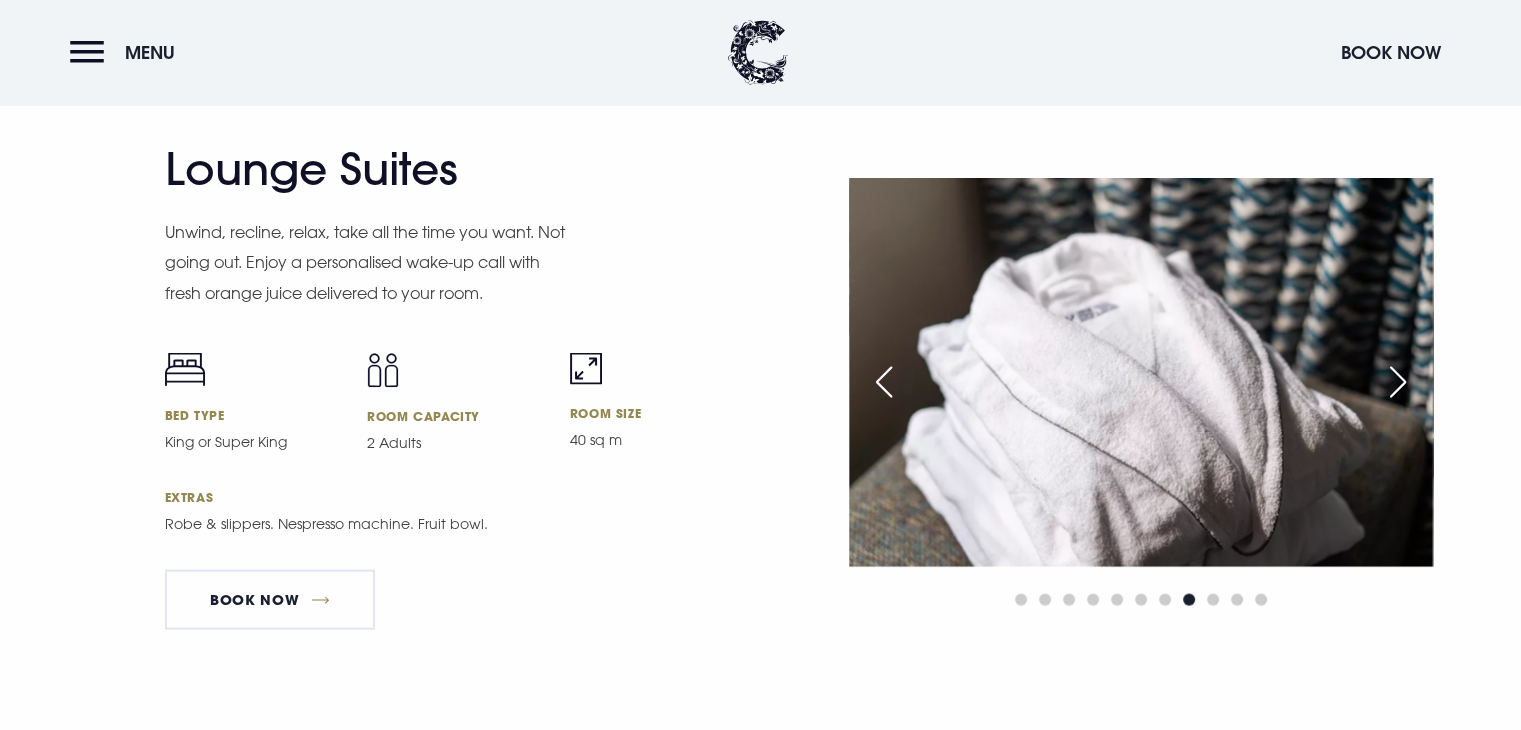 click at bounding box center [1398, 382] 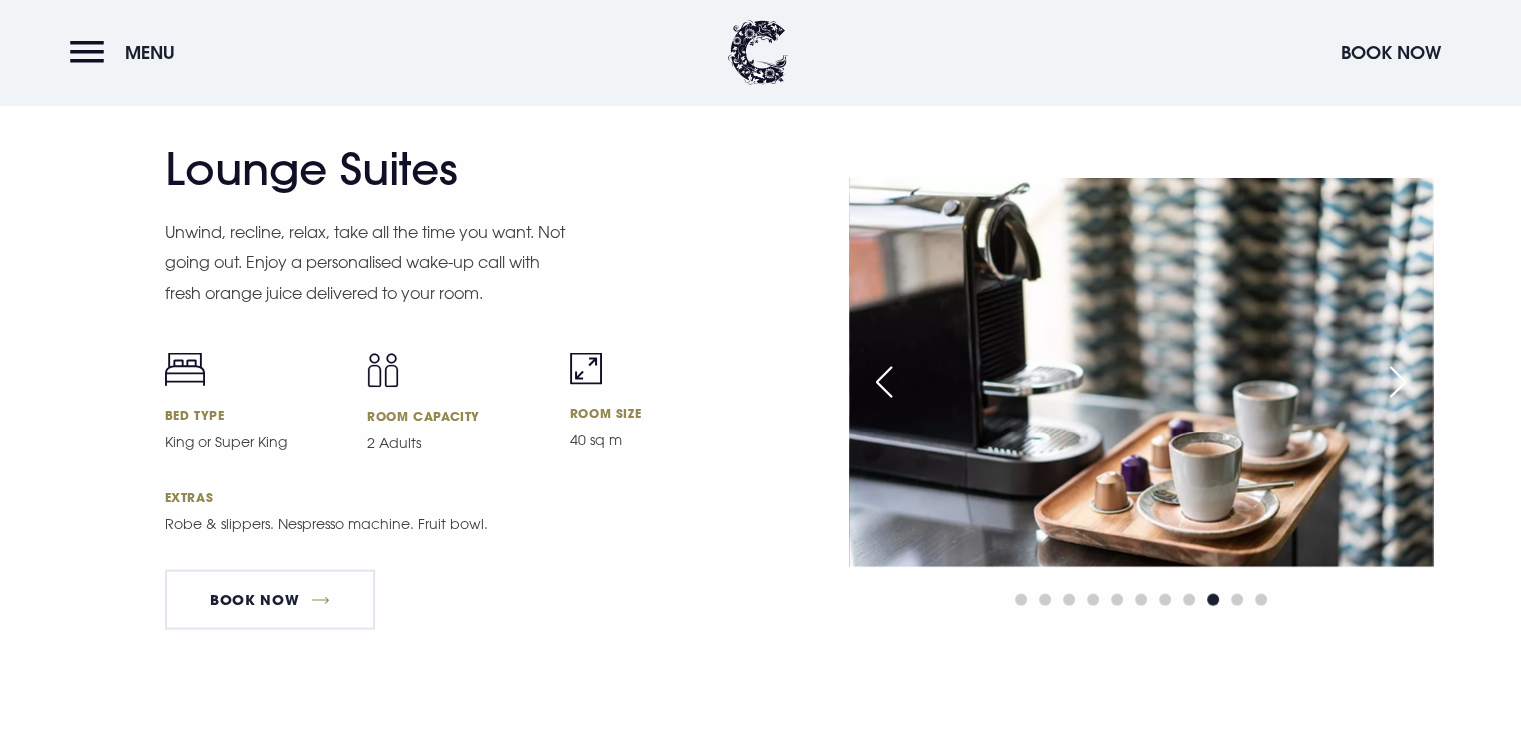 click at bounding box center (1398, 382) 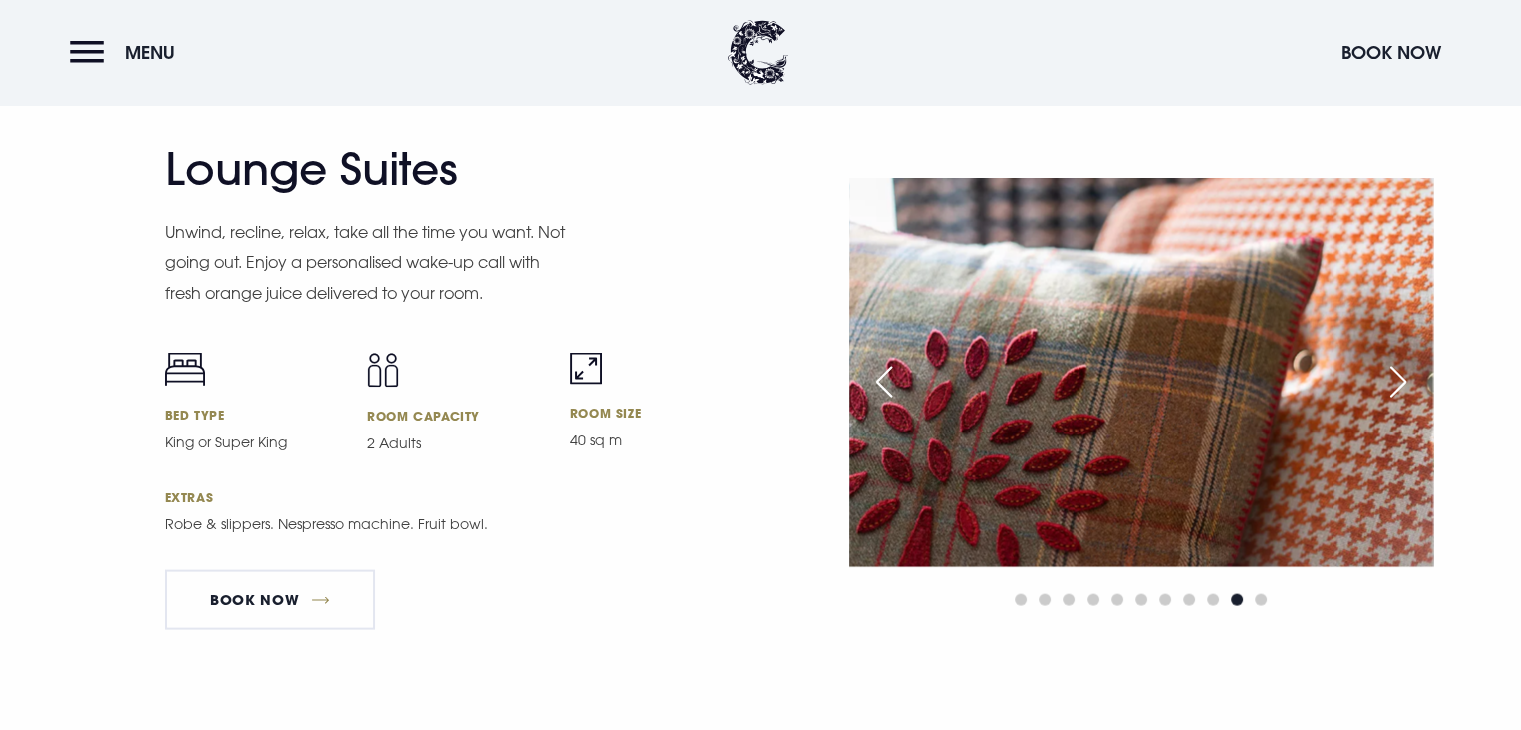 click at bounding box center [1398, 382] 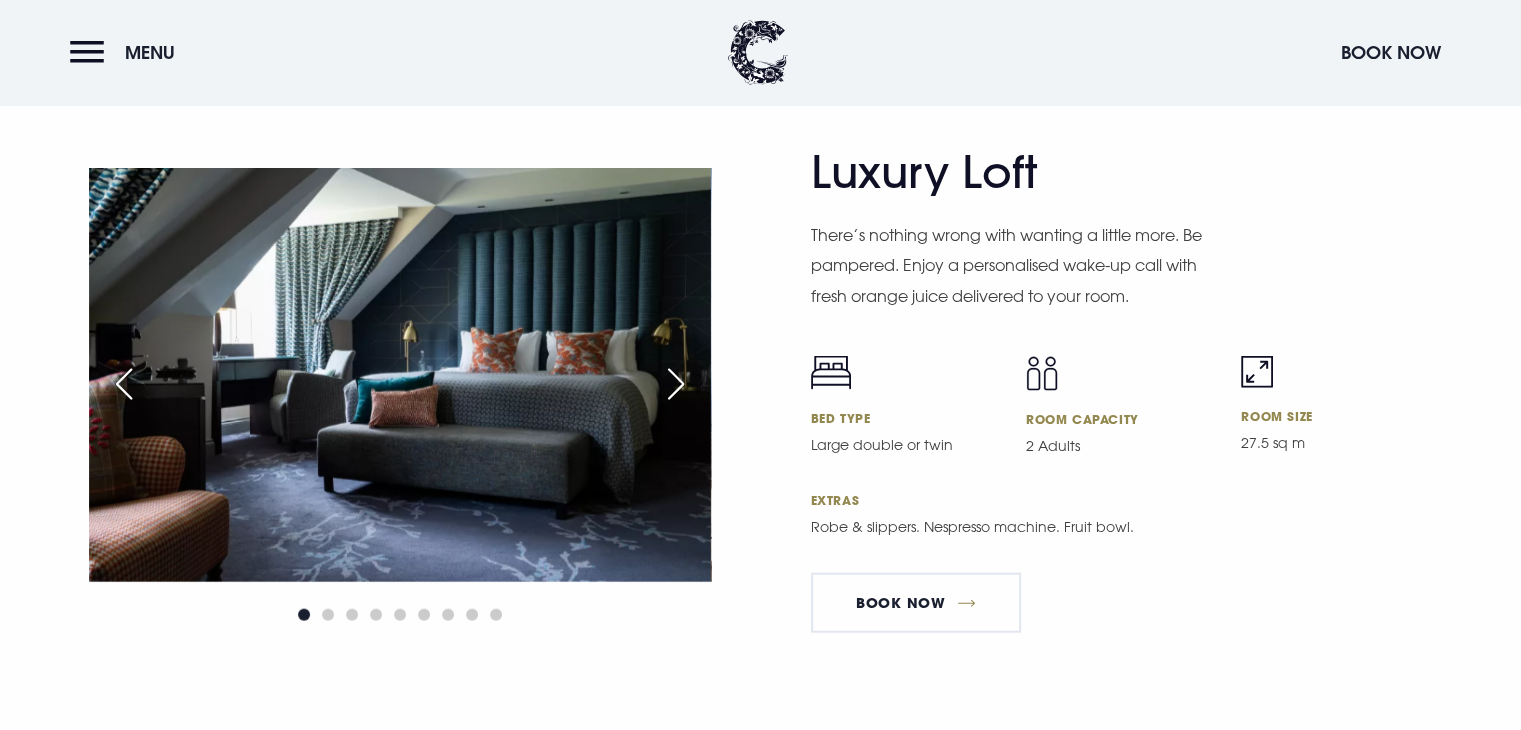 scroll, scrollTop: 4600, scrollLeft: 0, axis: vertical 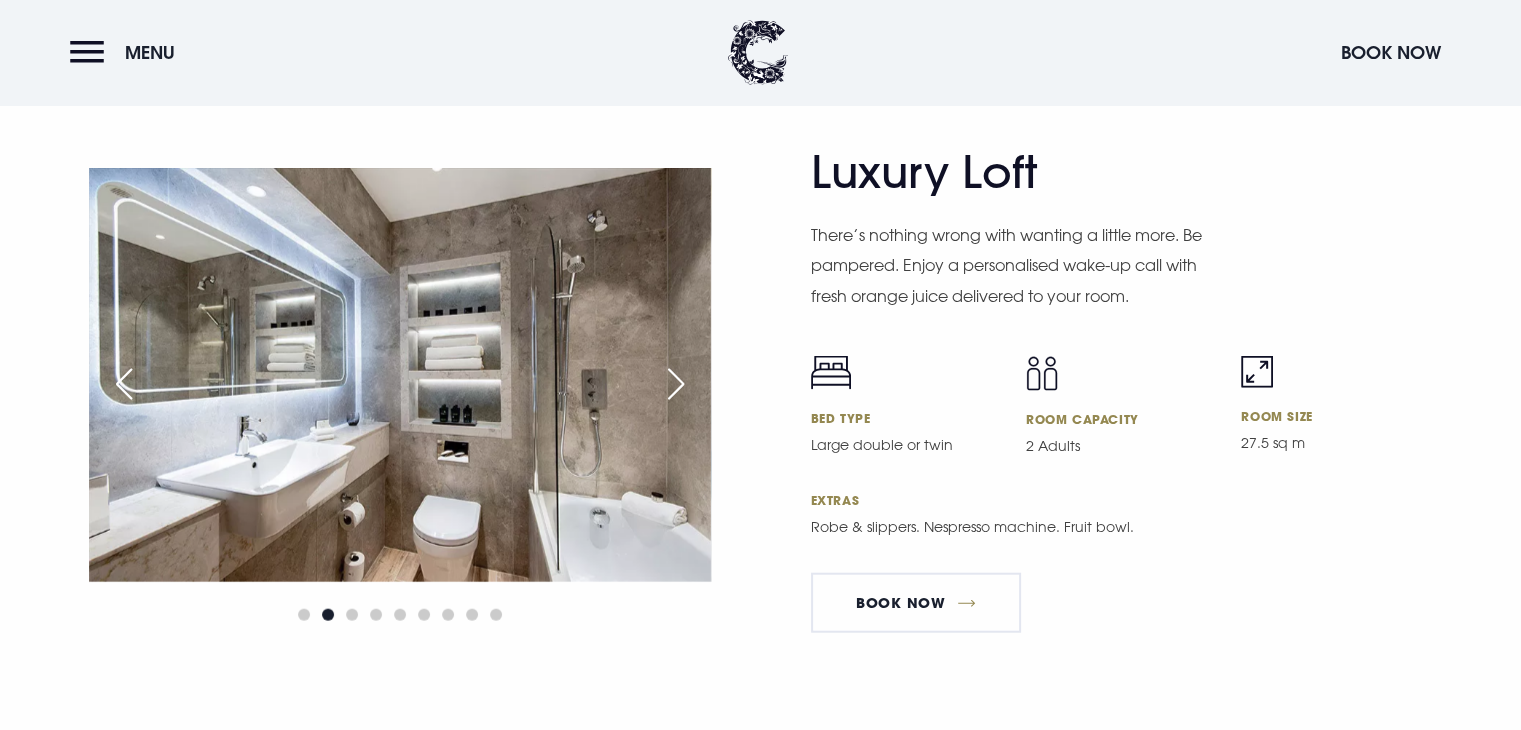 click at bounding box center (676, 384) 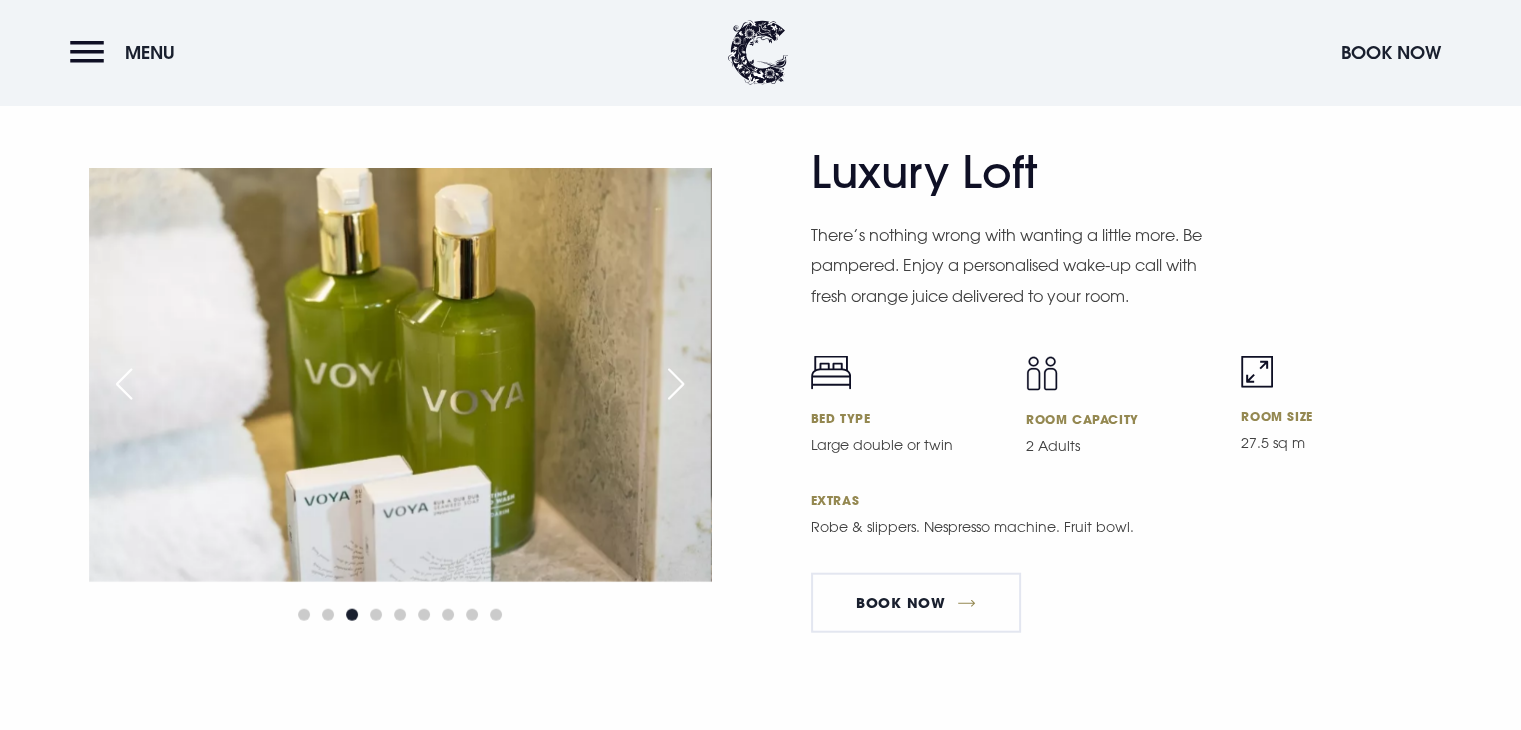click at bounding box center (676, 384) 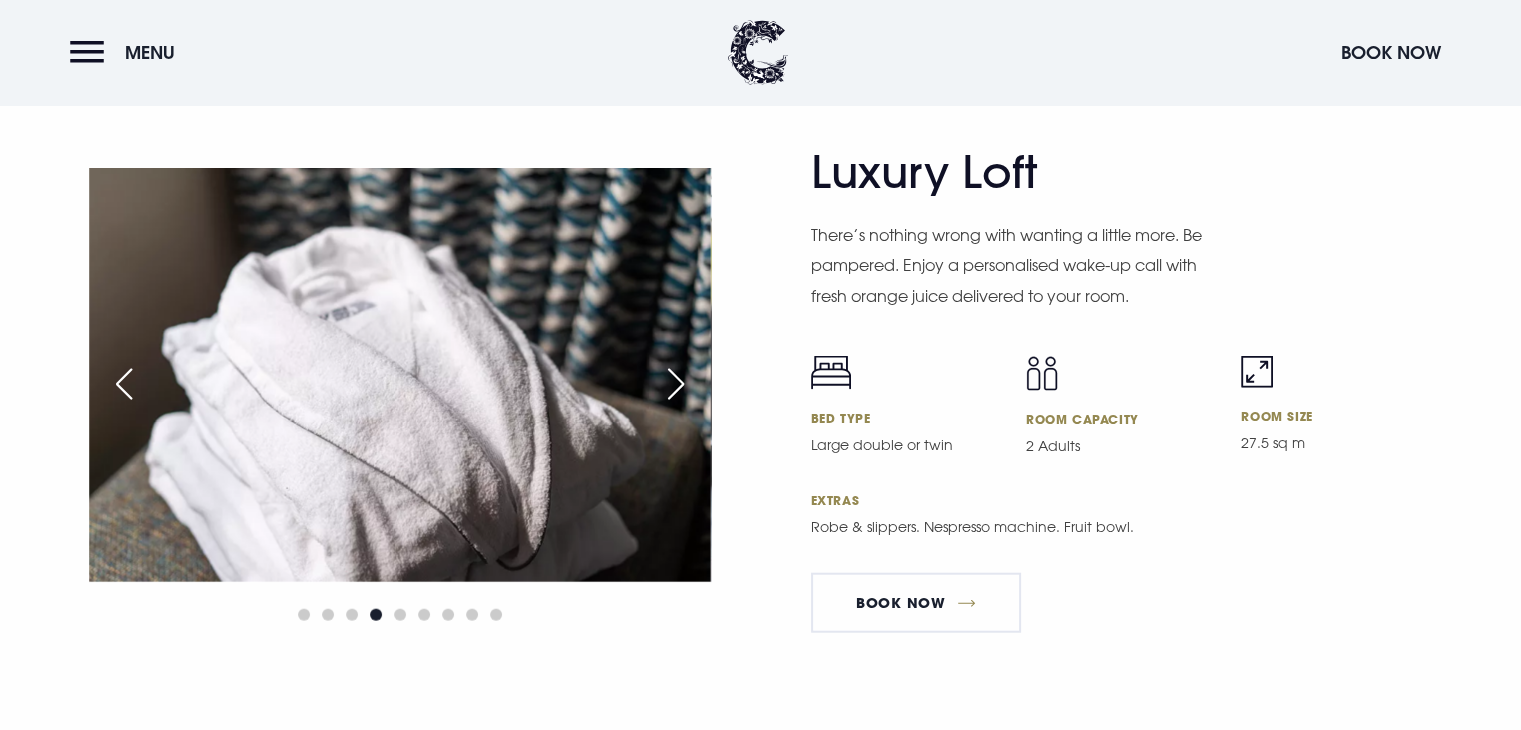 click at bounding box center [676, 384] 